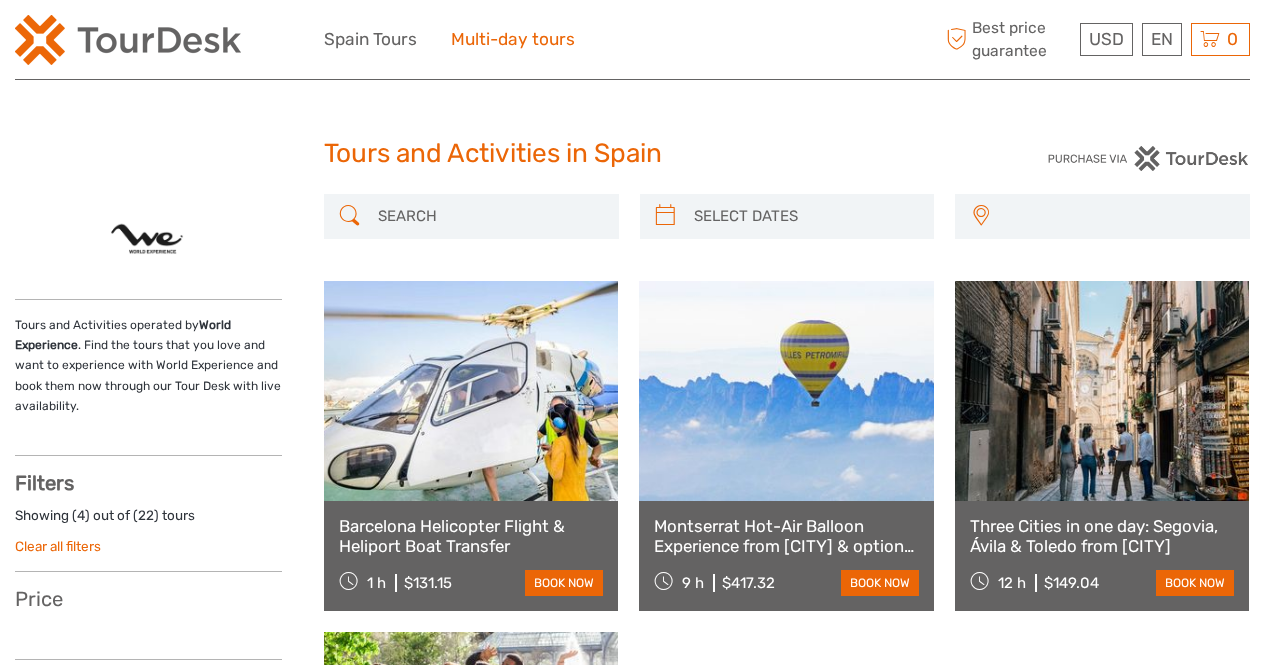 scroll, scrollTop: 0, scrollLeft: 0, axis: both 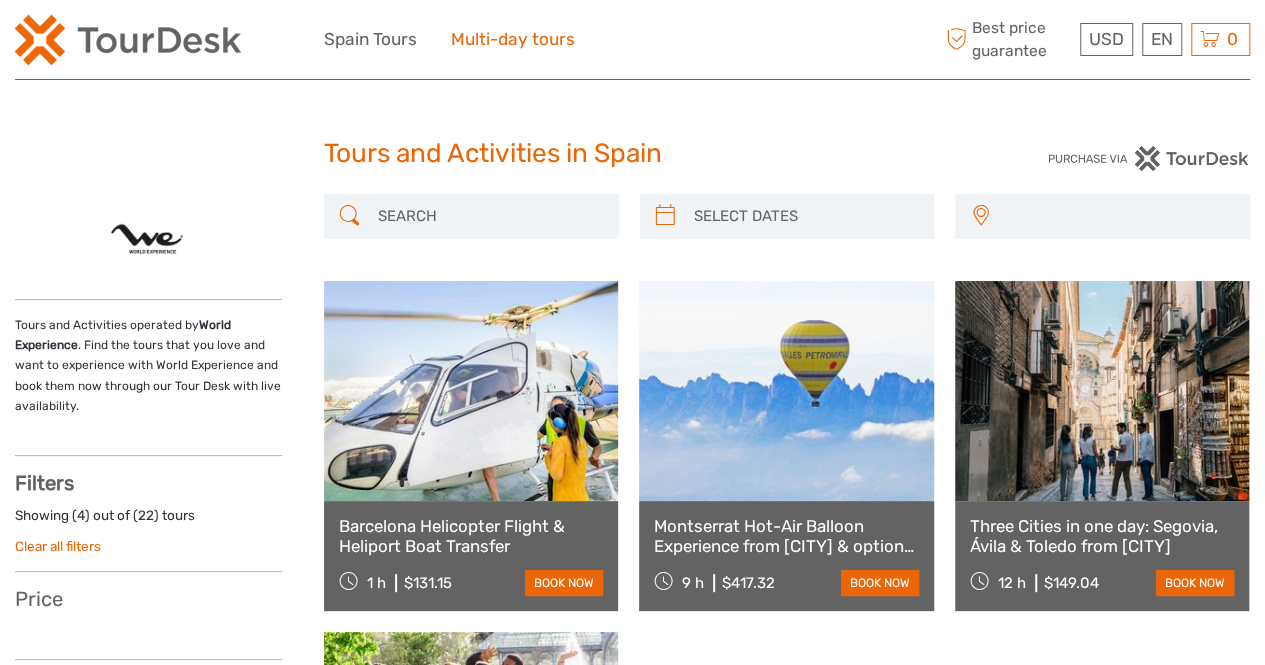 click on "Multi-day tours" at bounding box center (513, 39) 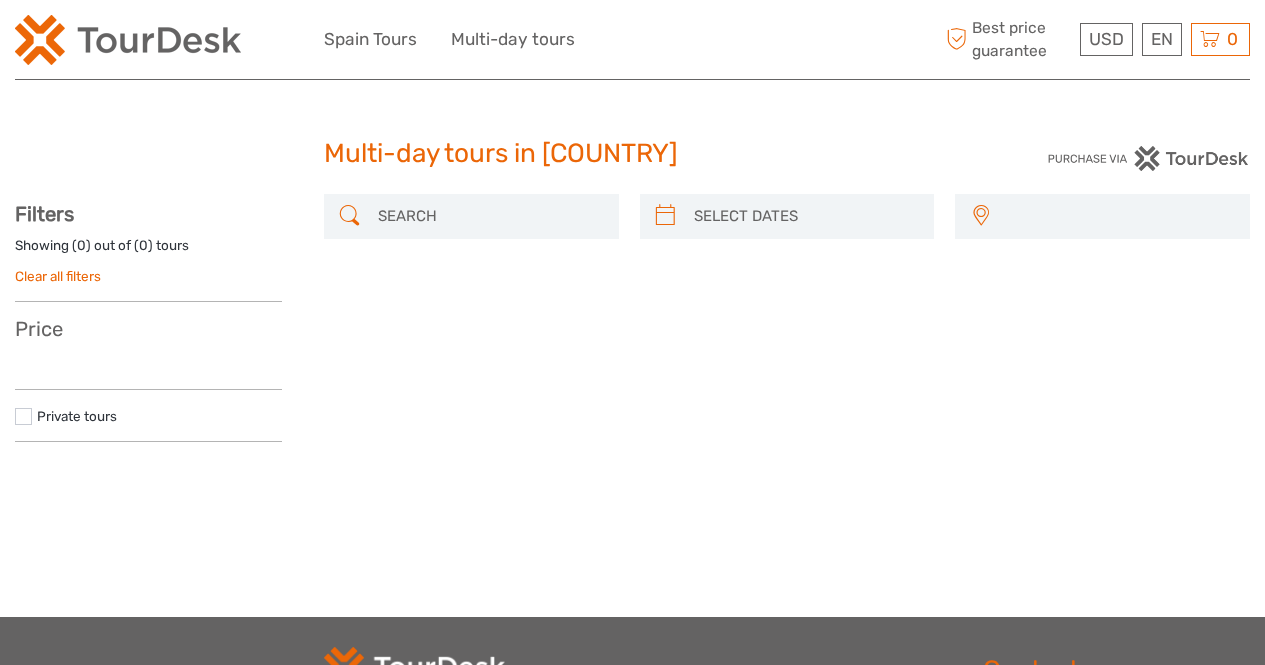 select 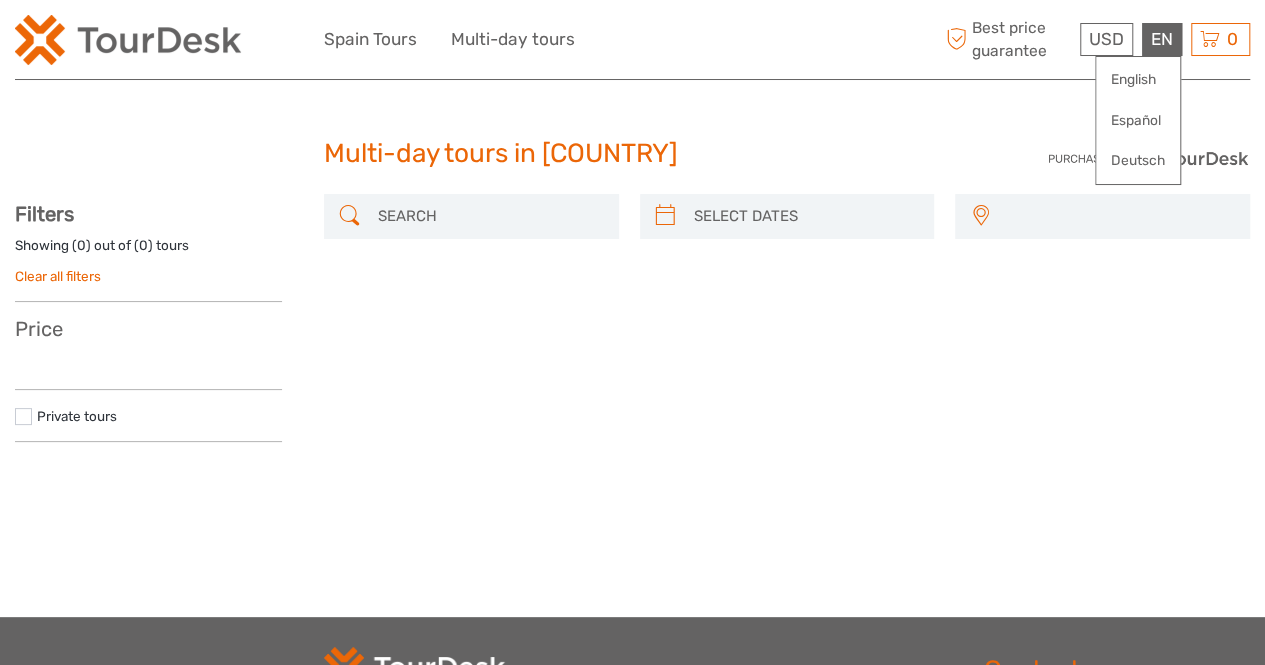 scroll, scrollTop: 0, scrollLeft: 0, axis: both 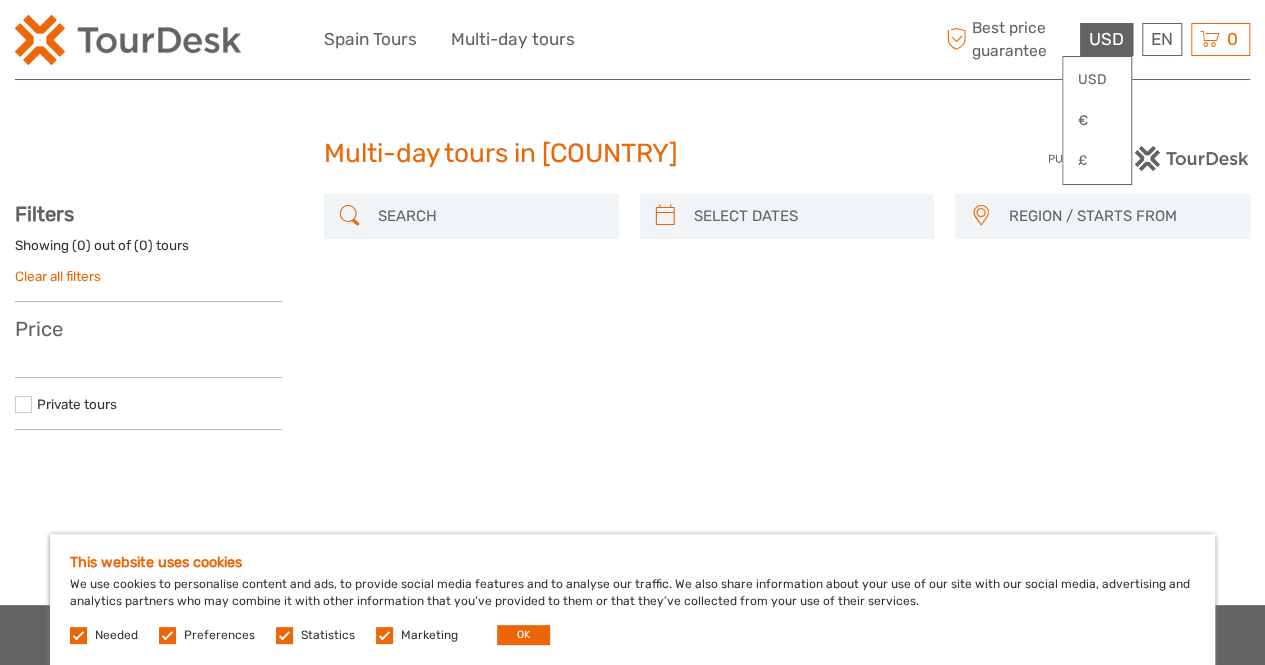 click on "USD" at bounding box center (1106, 39) 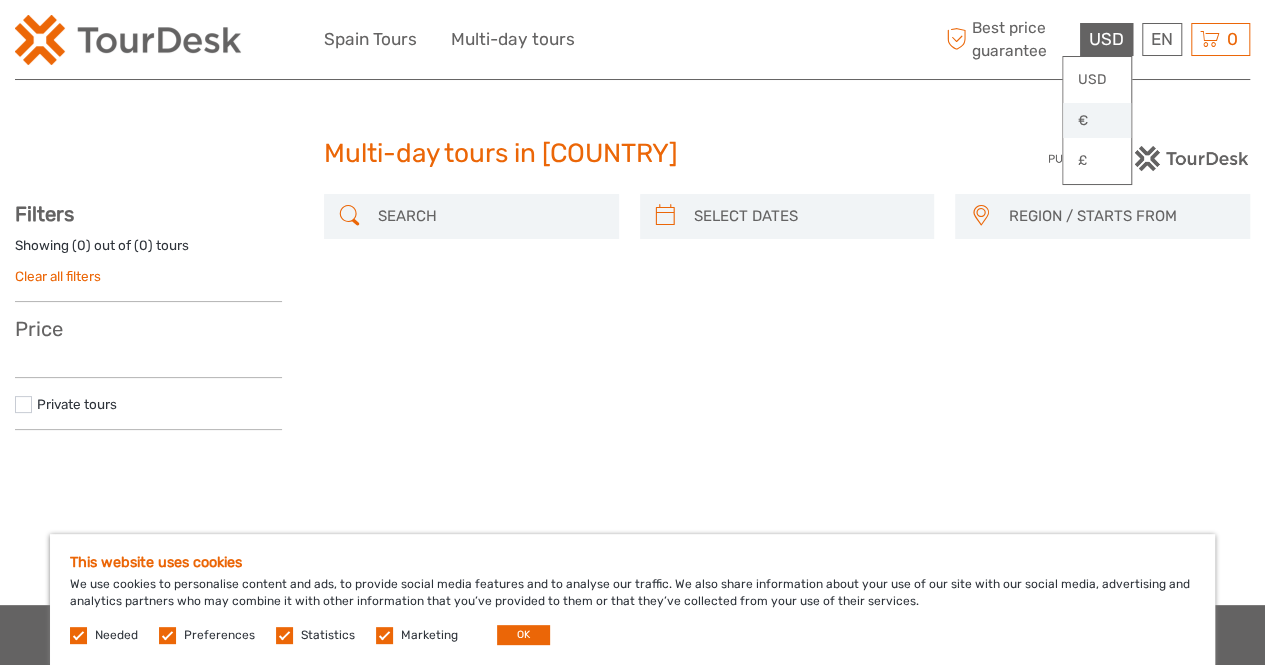 click on "€" at bounding box center [1097, 121] 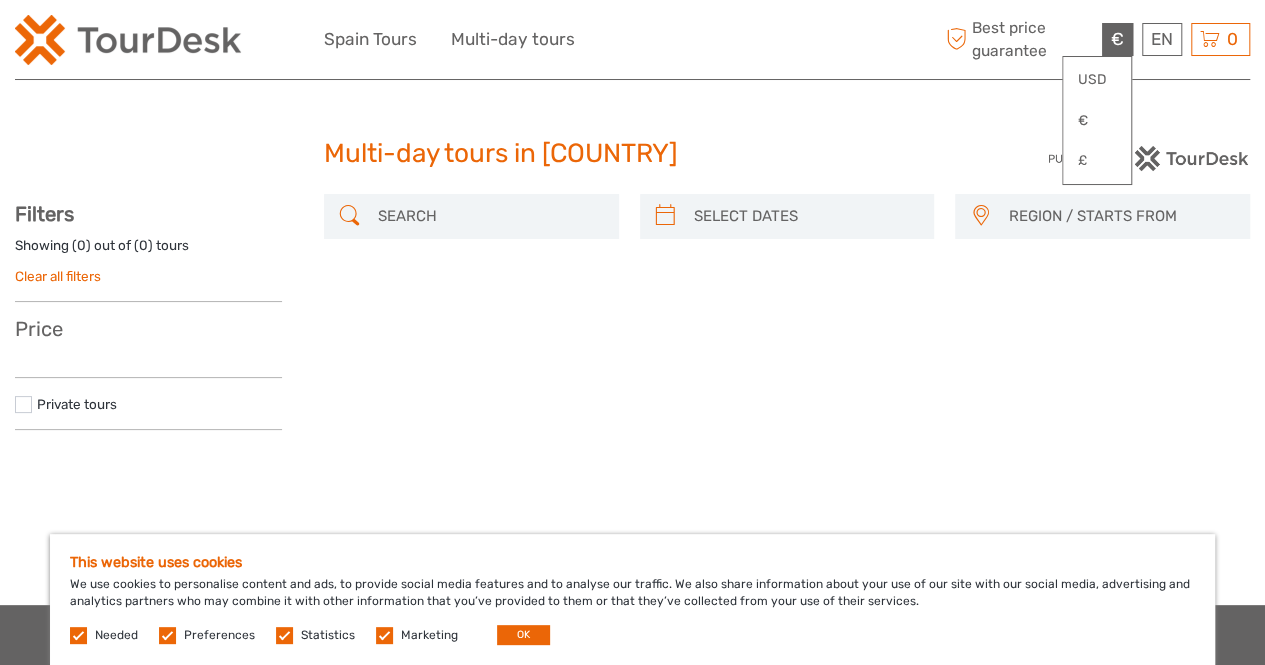 click on "€
USD
€
£
EN
English
Español
Deutsch
Spain Tours
Multi-day tours
More
Best price guarantee" at bounding box center [633, 39] 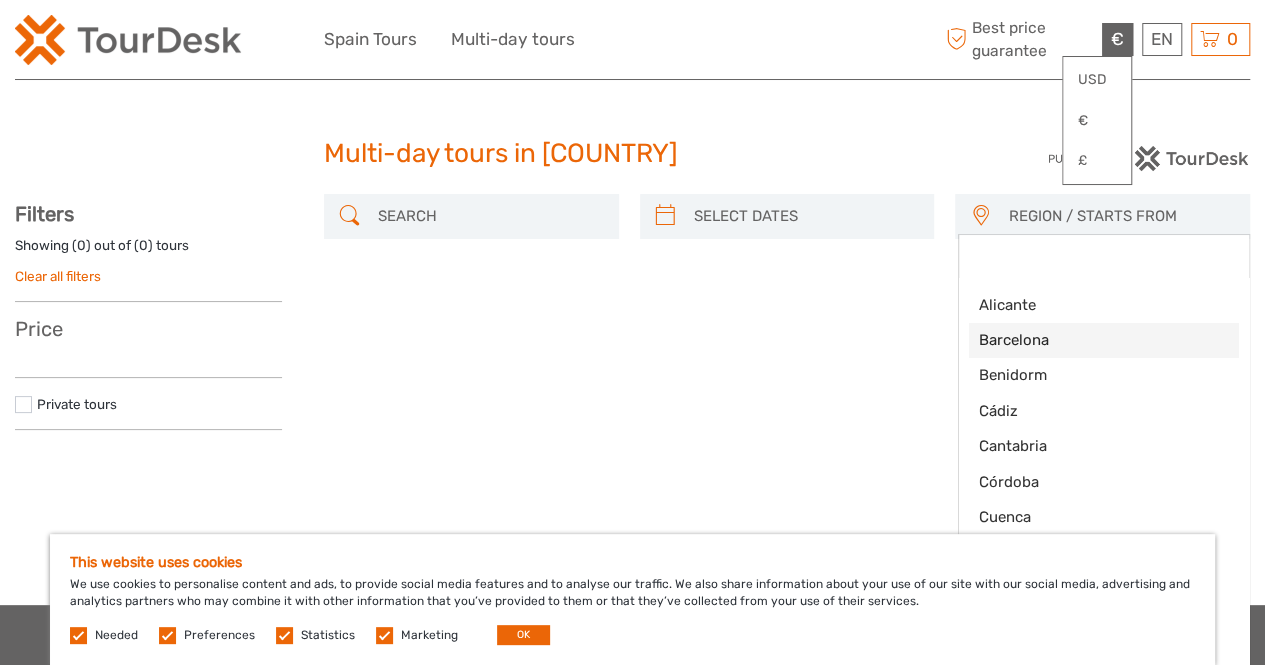 click on "Barcelona" at bounding box center (1087, 340) 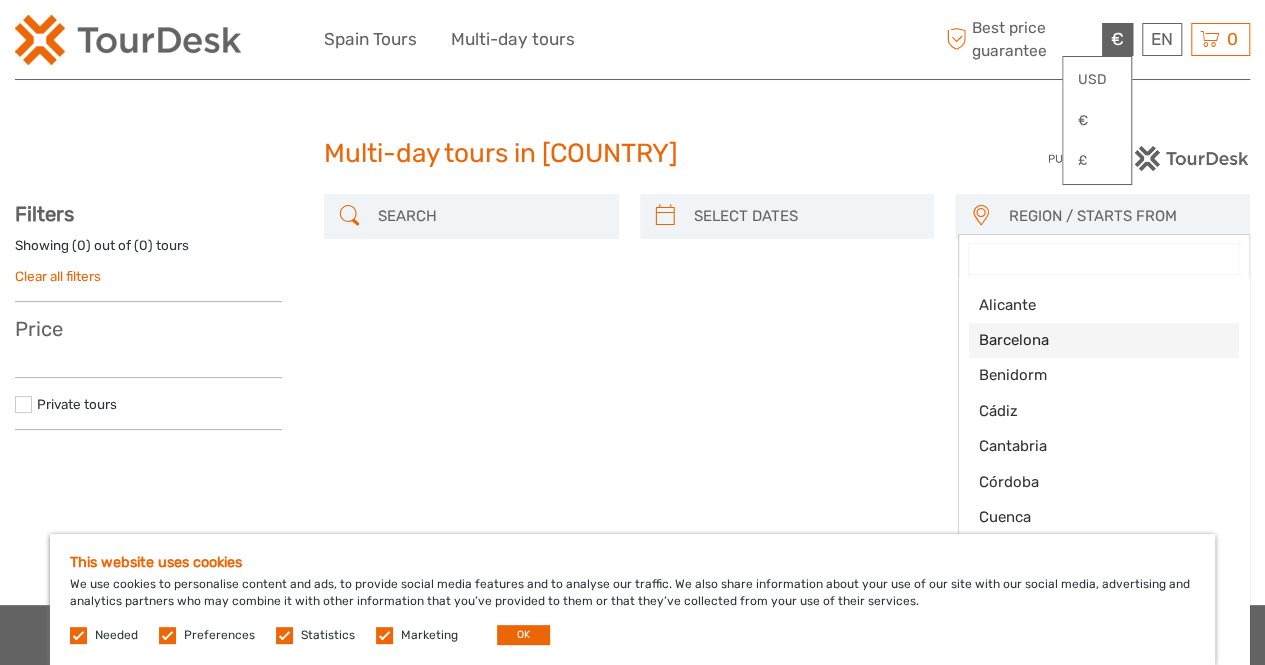 select on "Barcelona" 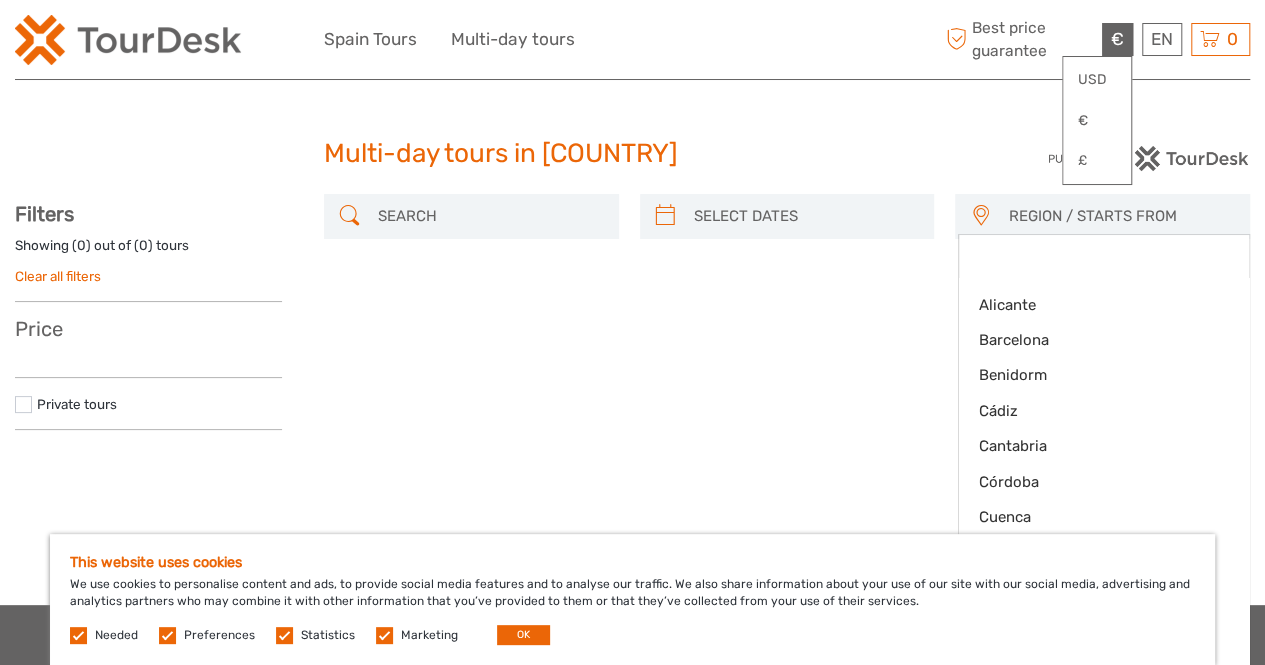 scroll, scrollTop: 89, scrollLeft: 0, axis: vertical 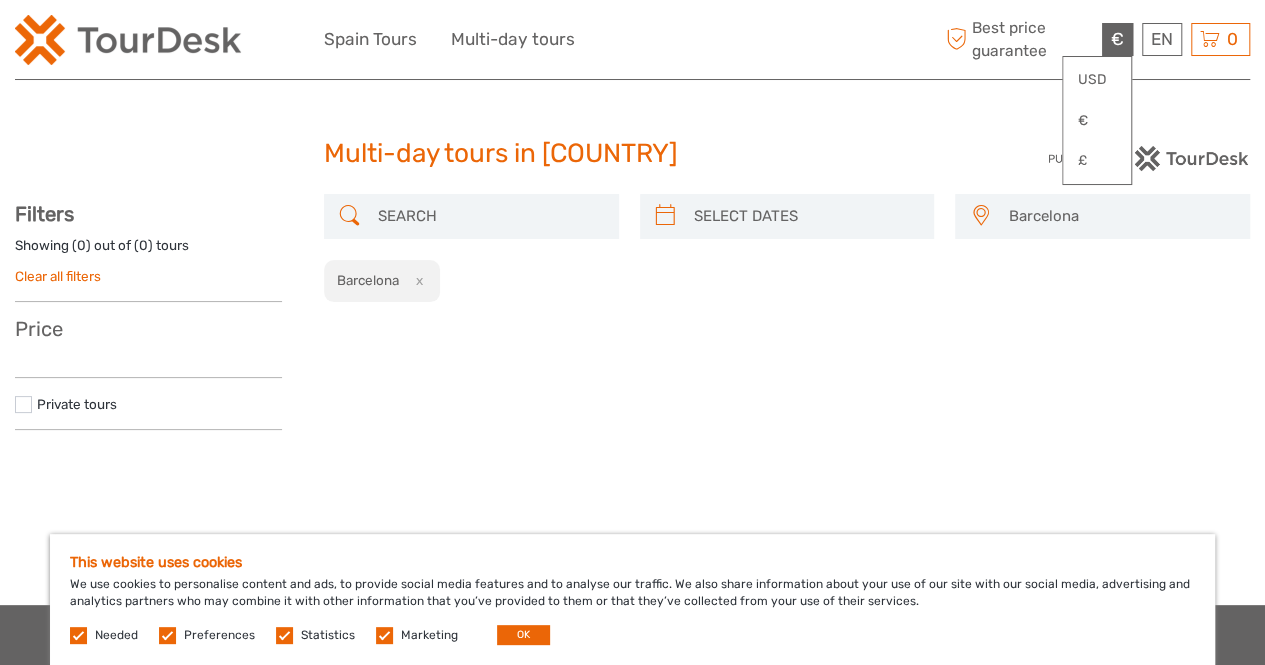 type on "06/08/2025" 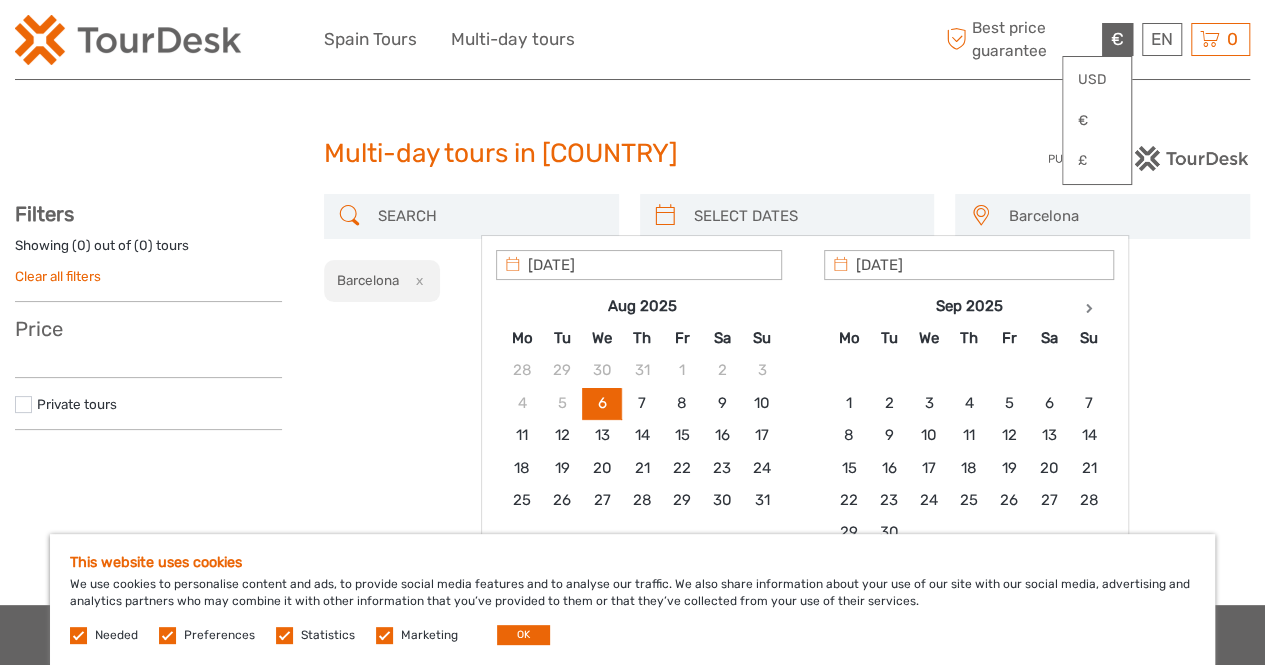click at bounding box center (805, 216) 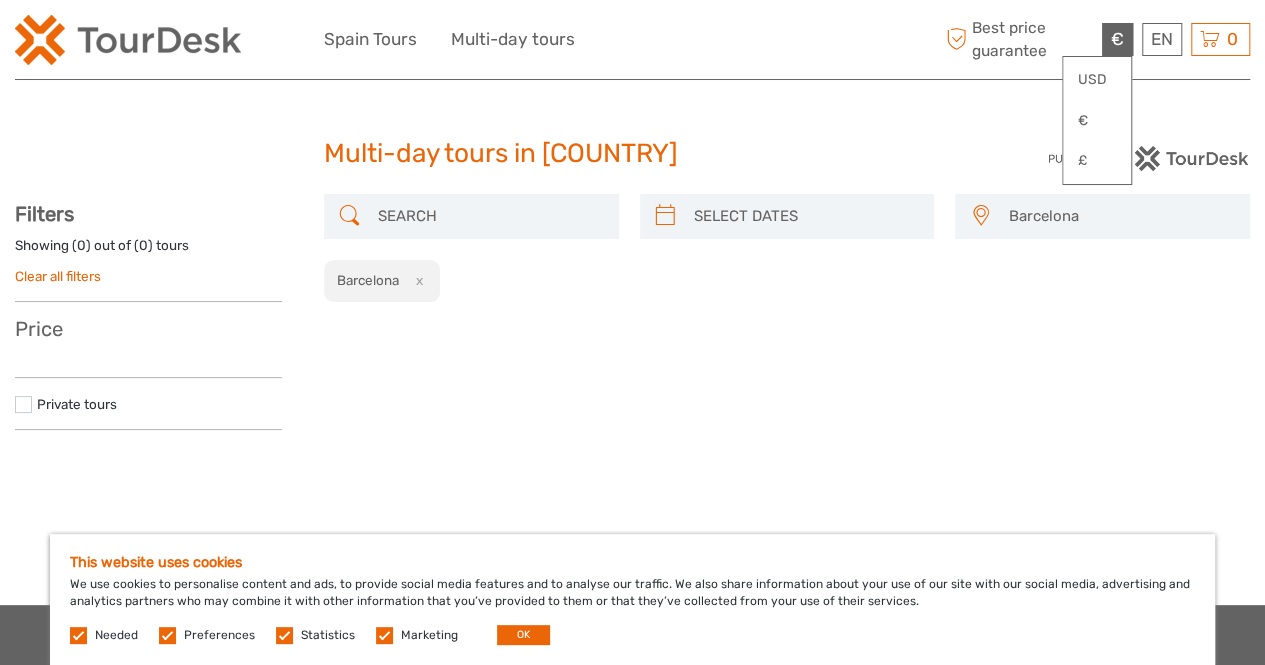 click on "Multi-day tours in Spain
Multi-day tours in Spain
REGION / STARTS FROM
Alicante
Barcelona
Benidorm
Cádiz
Cantabria
Córdoba
Cuenca
Fuerteventura
Gran Canaria
Granada
Guipúzcoa (San Sebastián)
La Palma
Lanzarote
Lugo
Madrid
Malaga/Málaga
Mallorca
Marbella
Menorca
Murcia (Murcia)
Navarra (Pamplona)
Pontevedra
Ronda
Sevilla
Spain
Tarragona
Tenerife
Toledo
Valencia
Vizcaya (Bilbao)
Alicante
Barcelona
Benidorm
Cádiz
0" at bounding box center (632, 302) 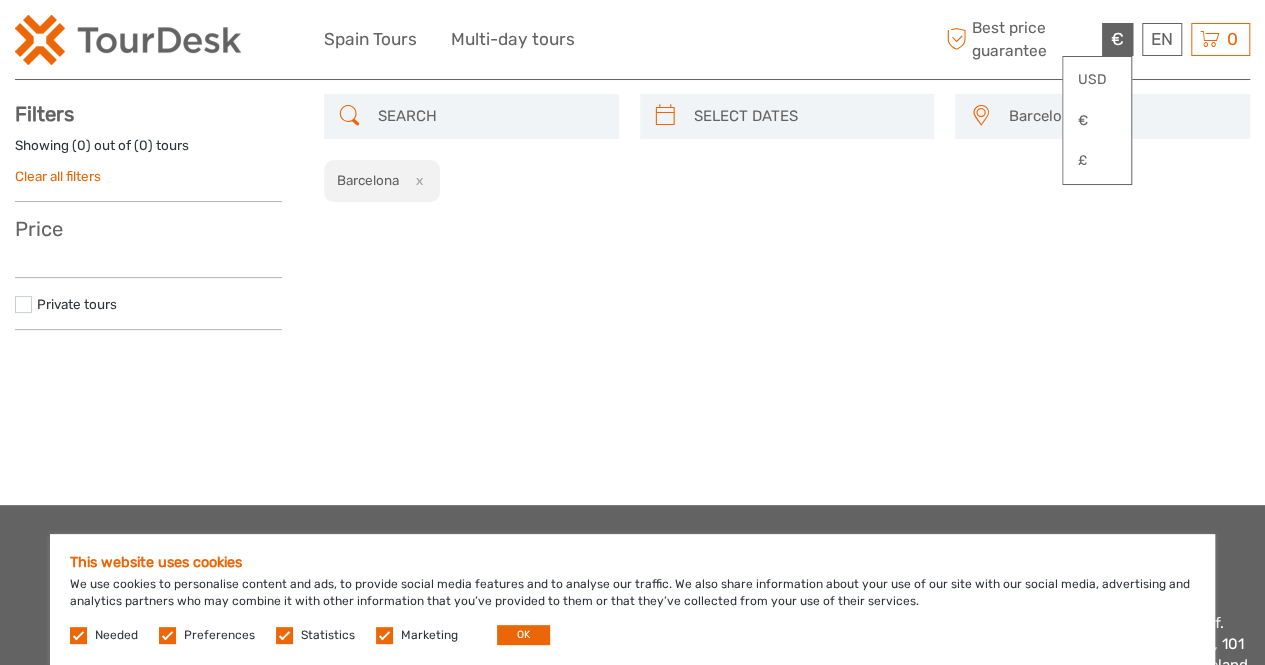 scroll, scrollTop: 200, scrollLeft: 0, axis: vertical 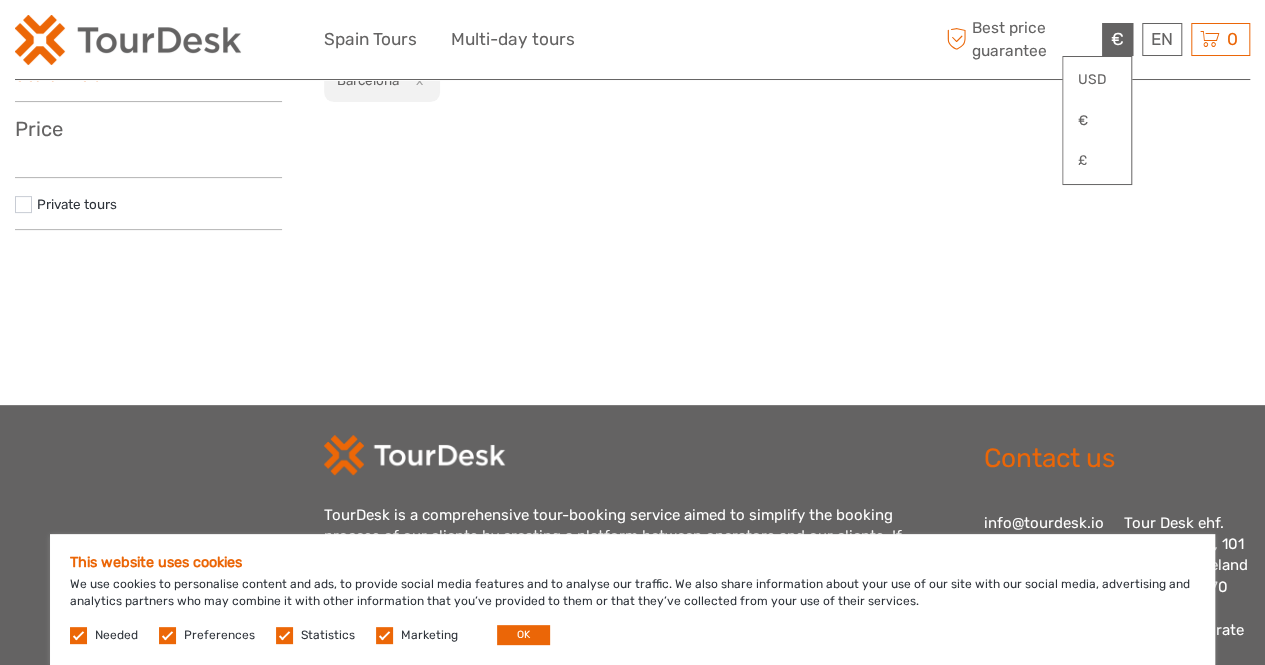 click at bounding box center (167, 635) 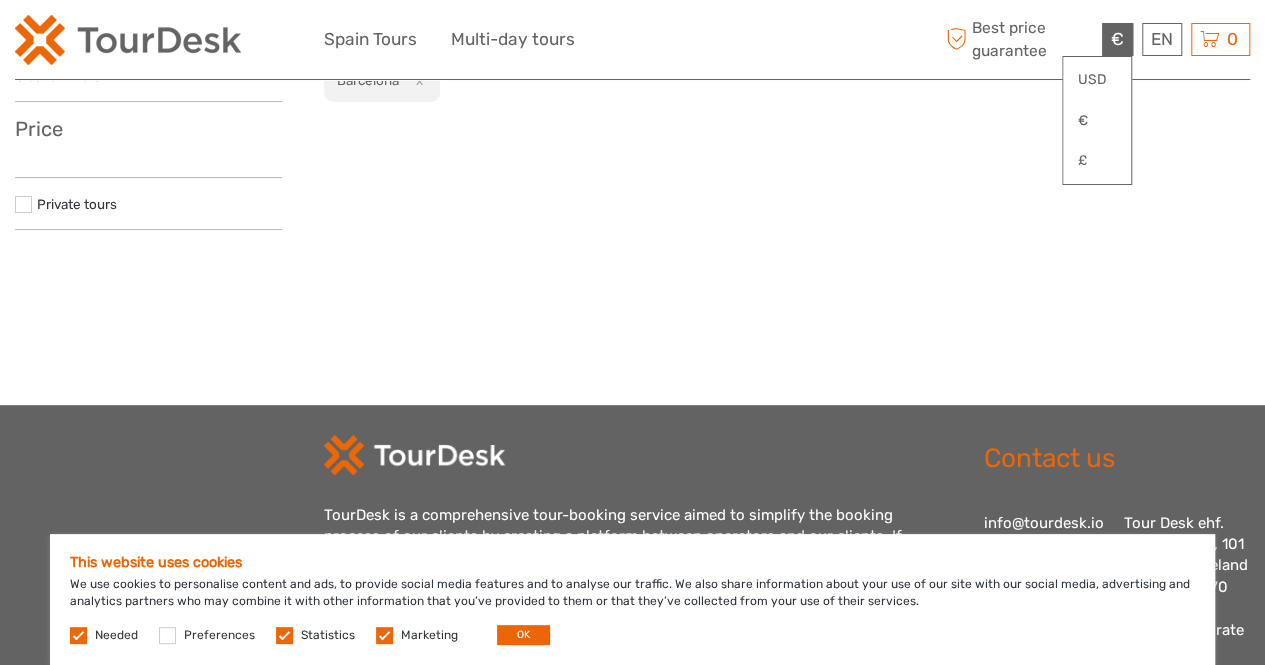 click at bounding box center [284, 635] 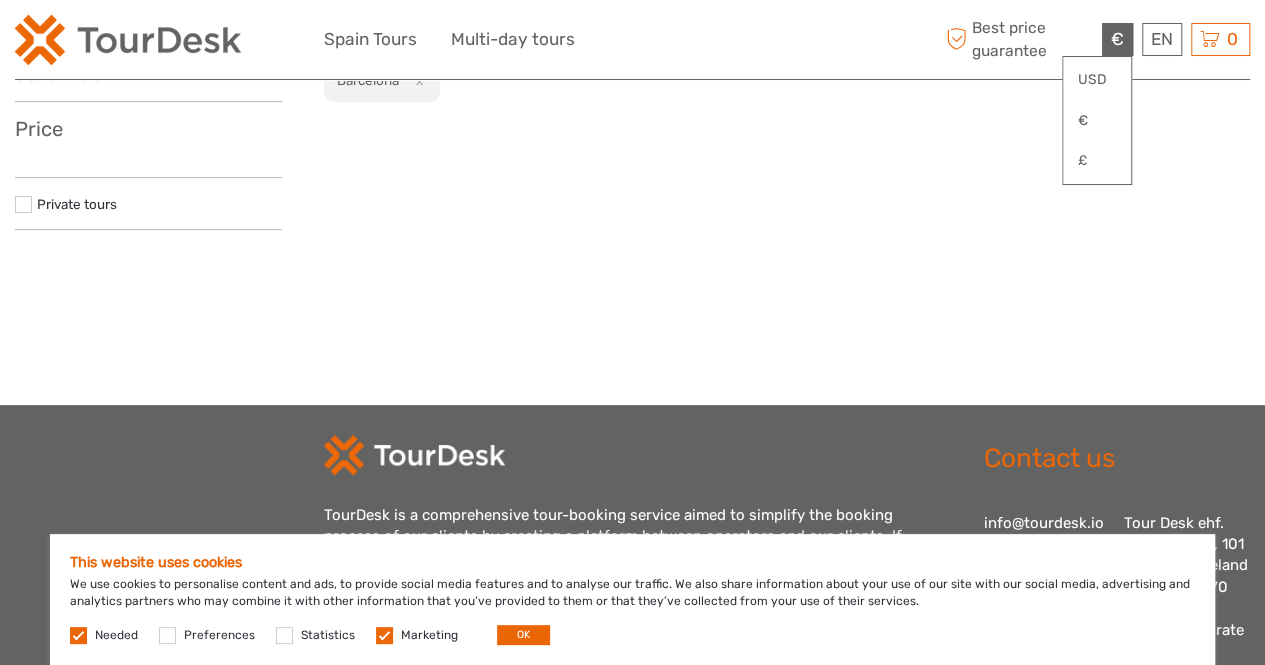 click at bounding box center (384, 635) 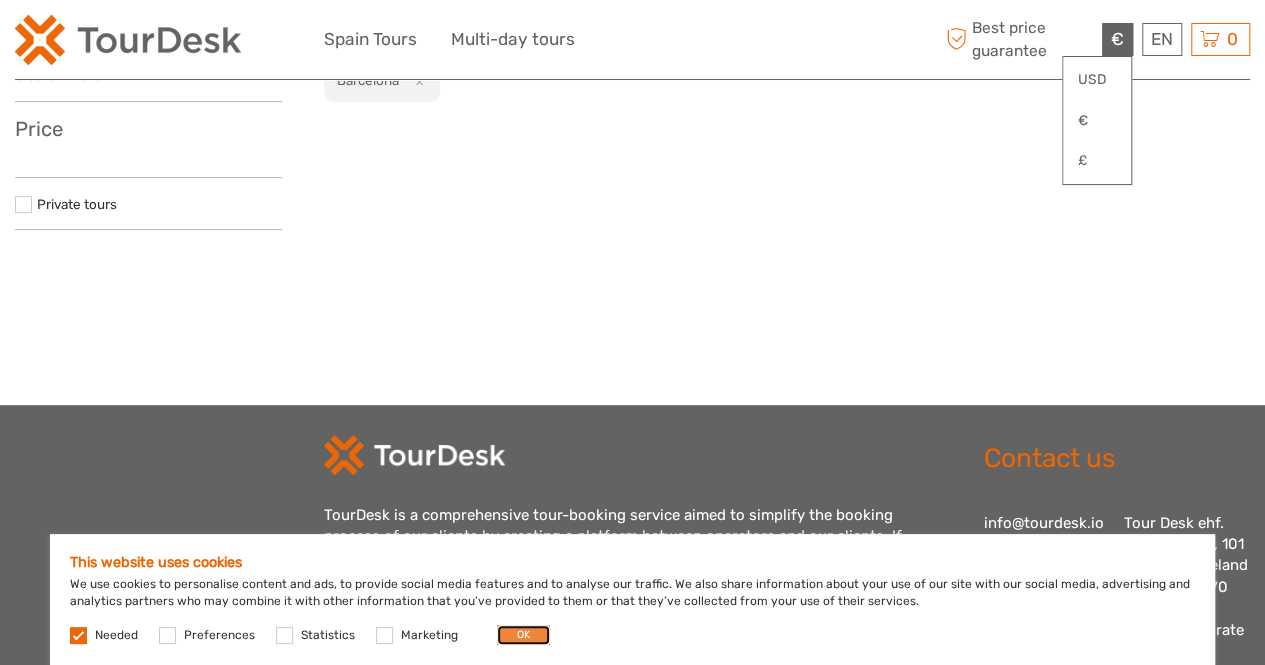 click on "OK" at bounding box center (523, 635) 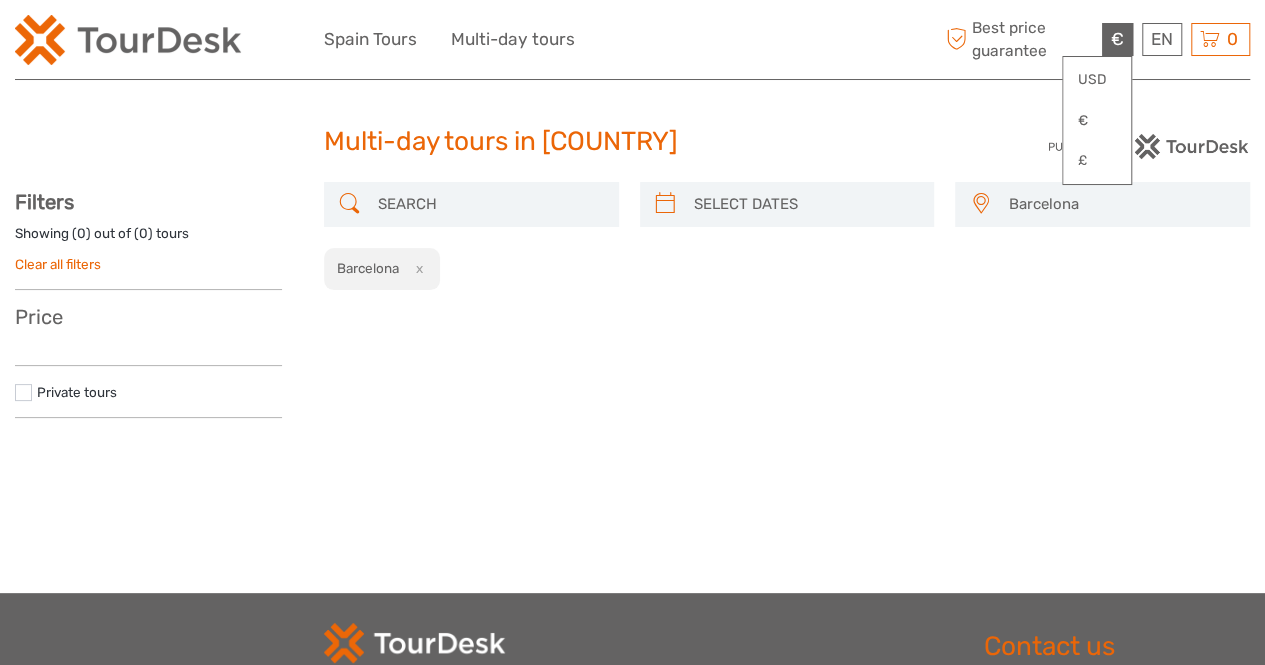 scroll, scrollTop: 0, scrollLeft: 0, axis: both 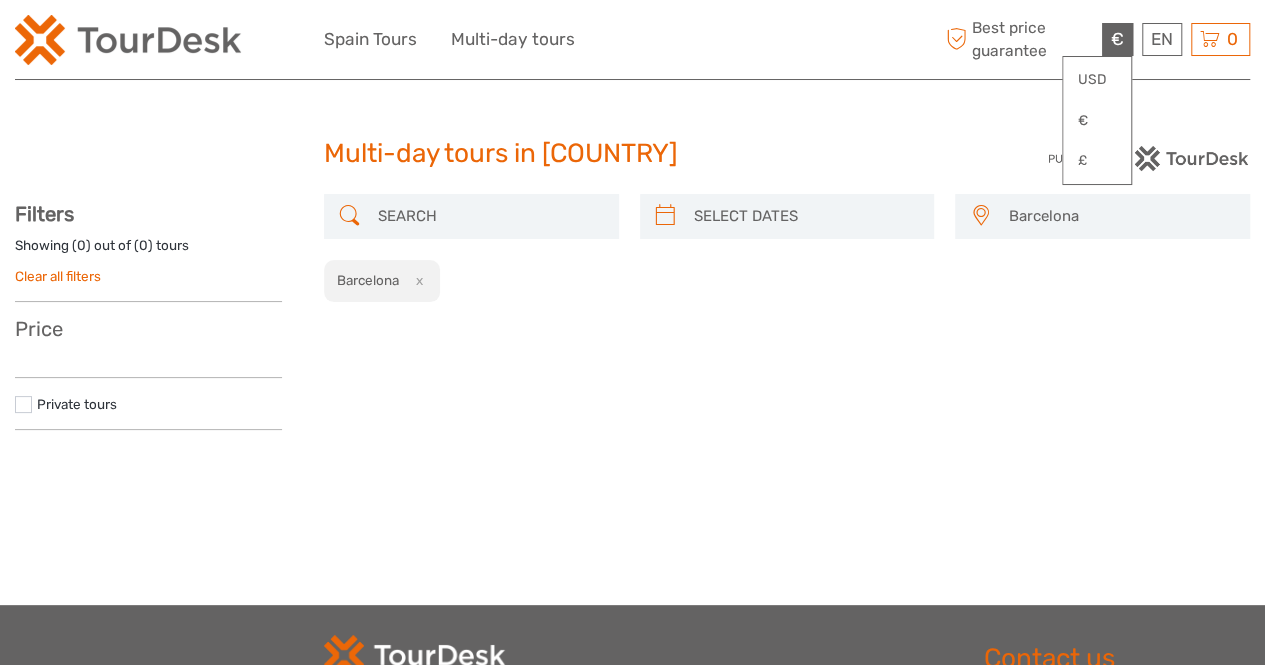 click at bounding box center (489, 216) 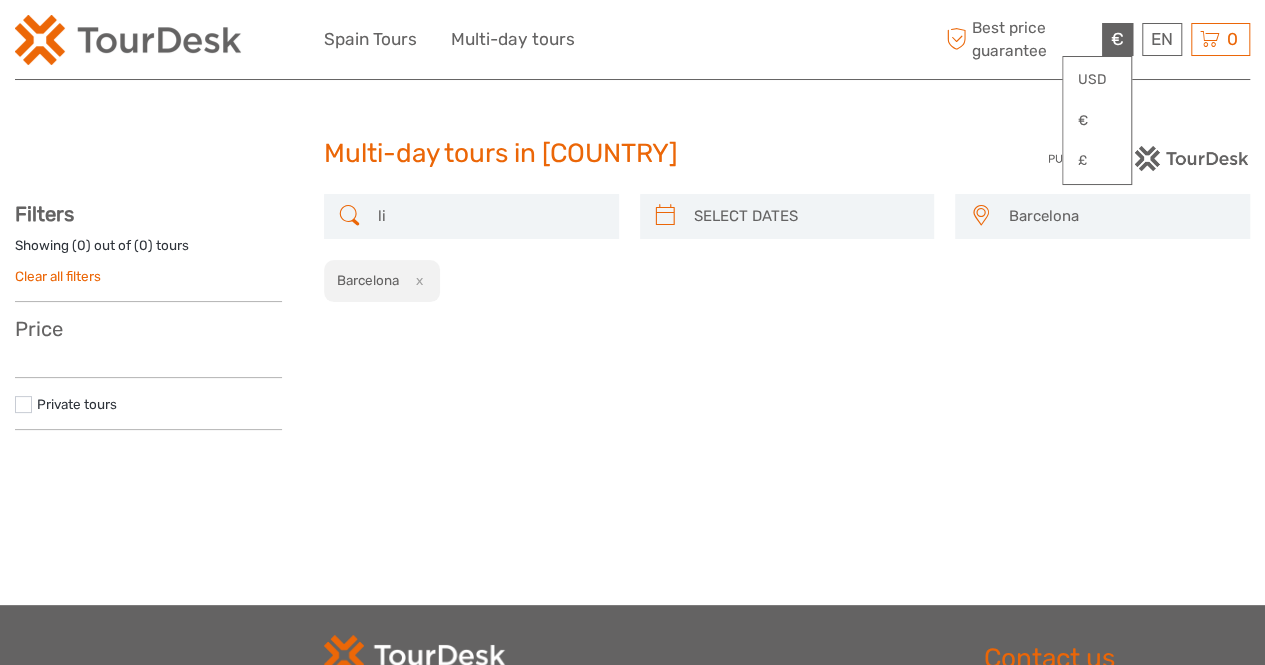 type on "l" 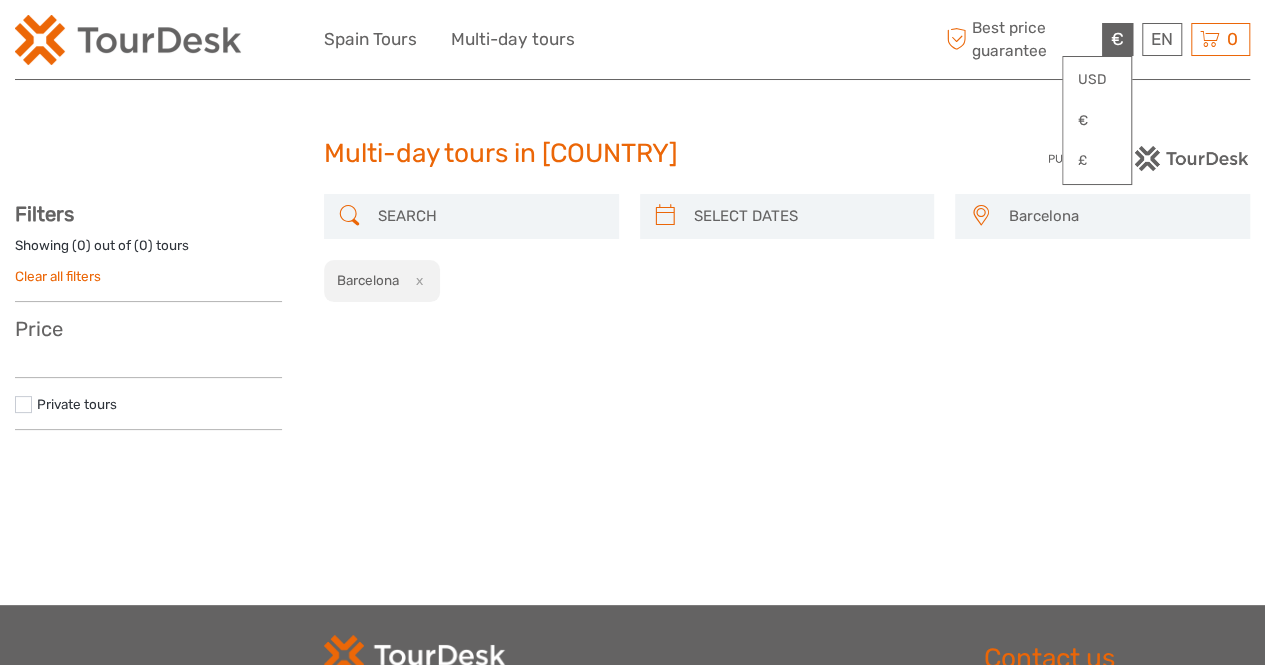 scroll, scrollTop: 0, scrollLeft: 0, axis: both 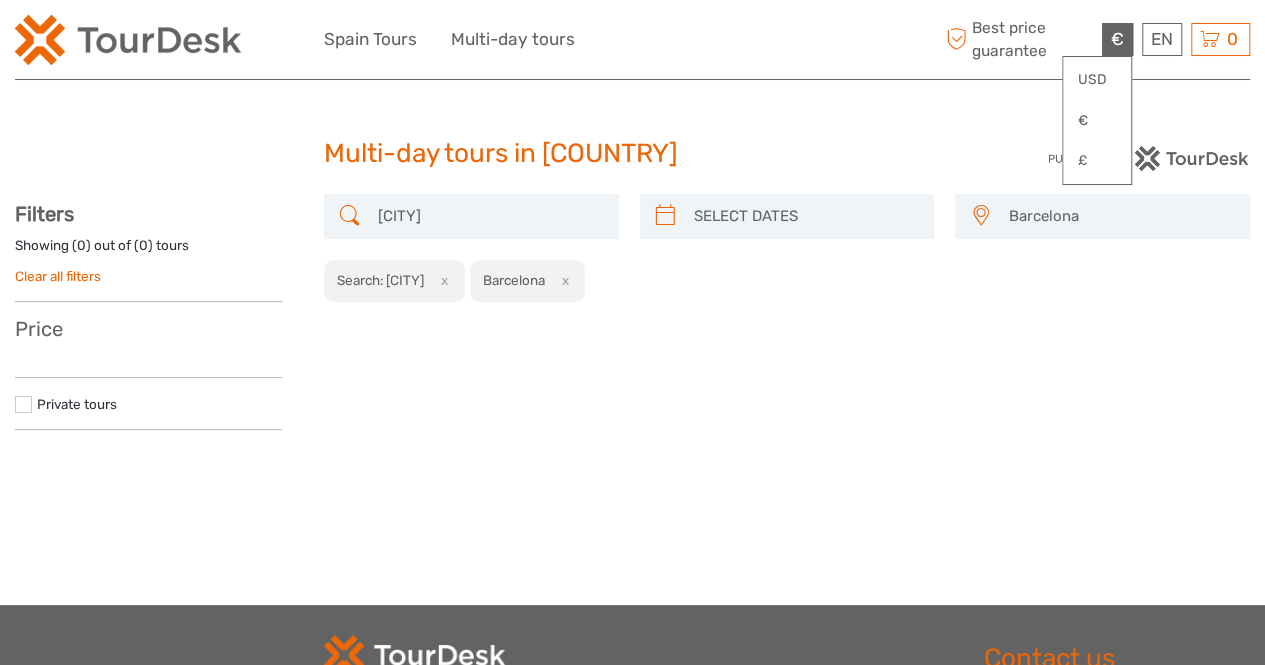 type on "seville" 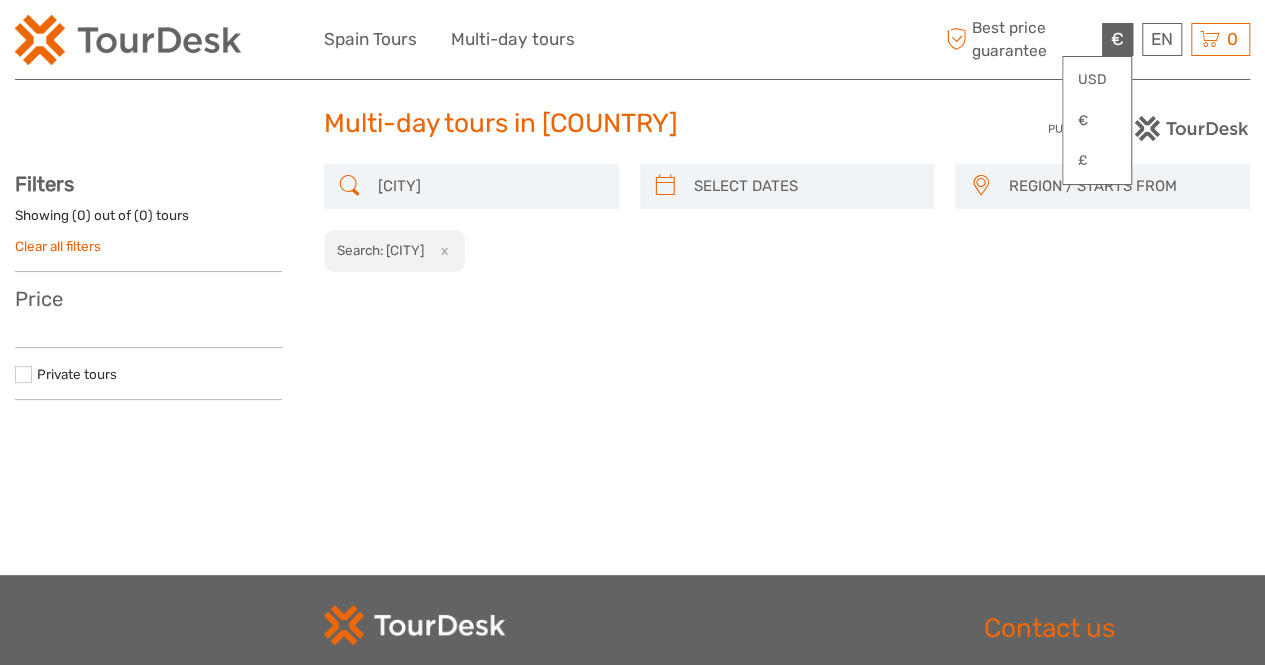 scroll, scrollTop: 0, scrollLeft: 0, axis: both 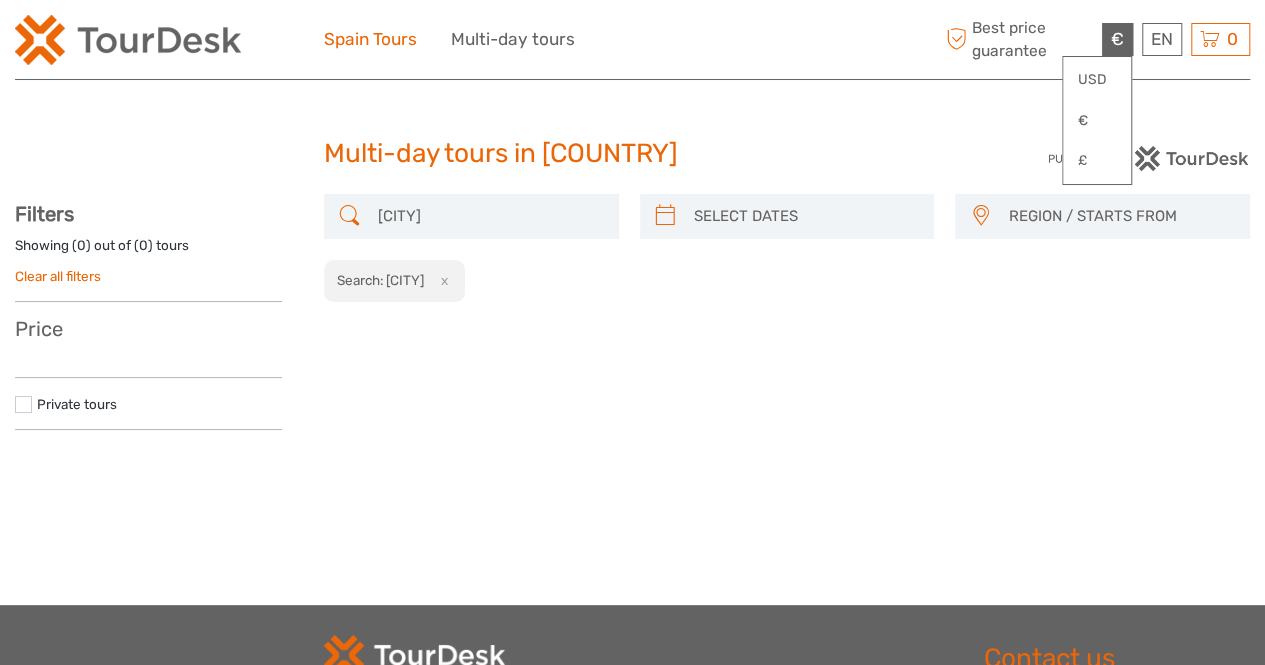 click on "Spain Tours" at bounding box center (370, 39) 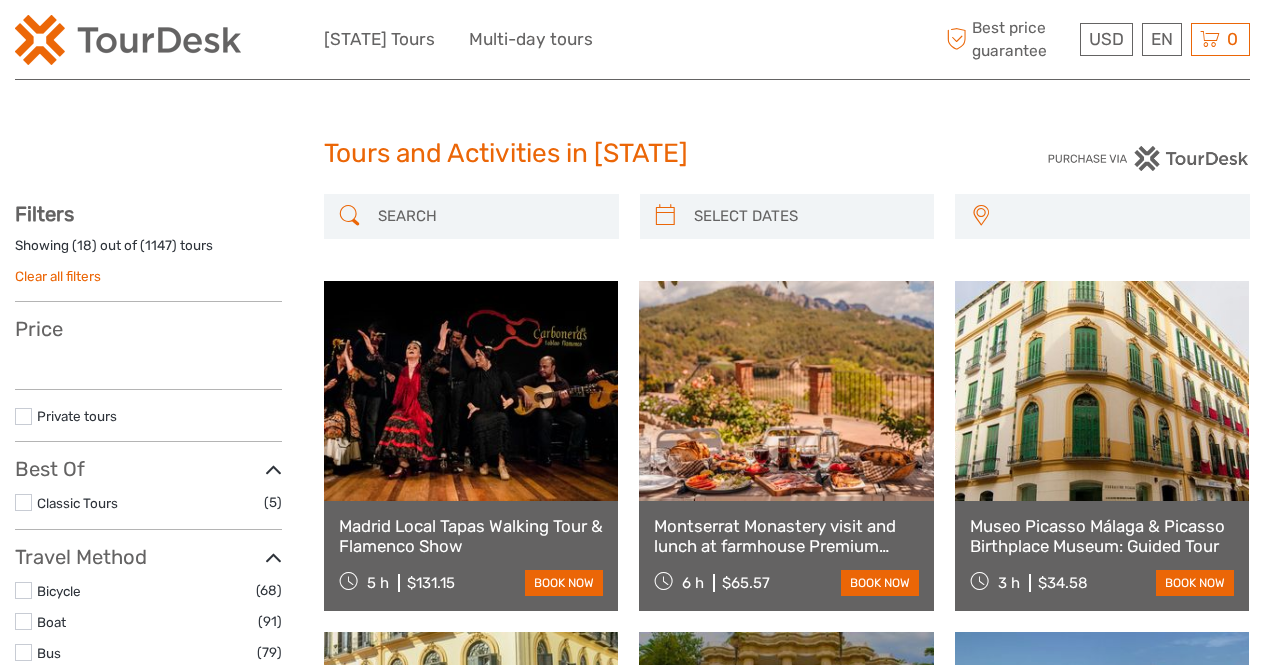scroll, scrollTop: 0, scrollLeft: 0, axis: both 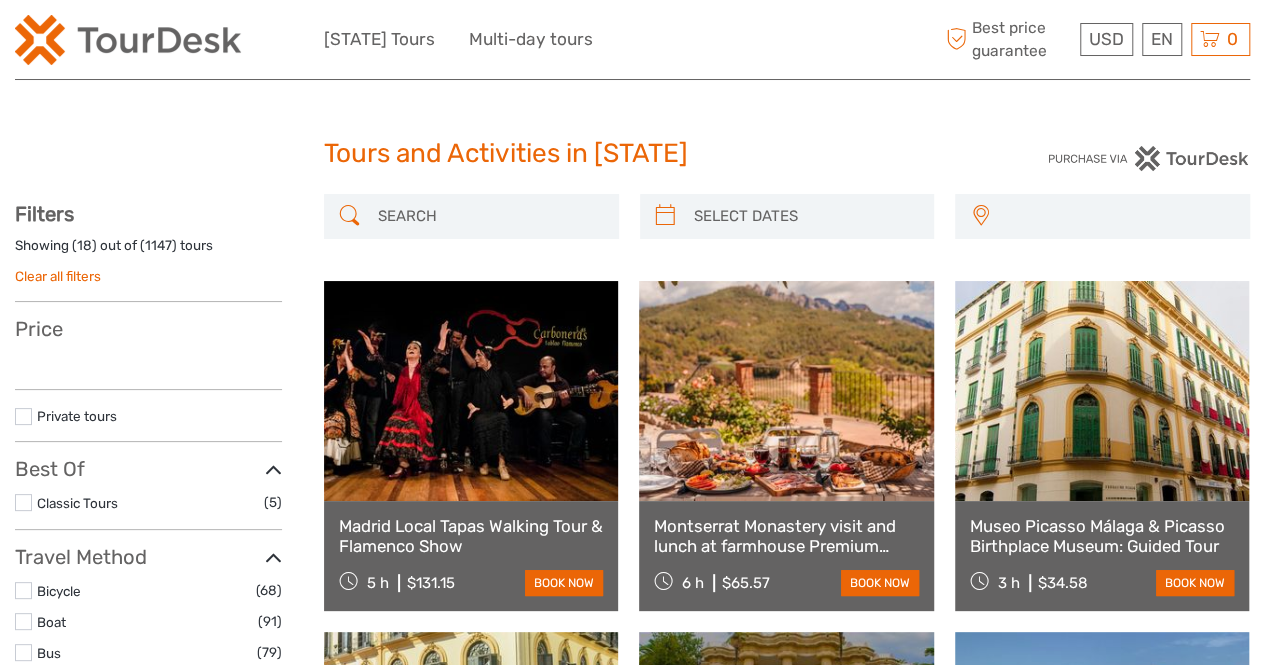 select 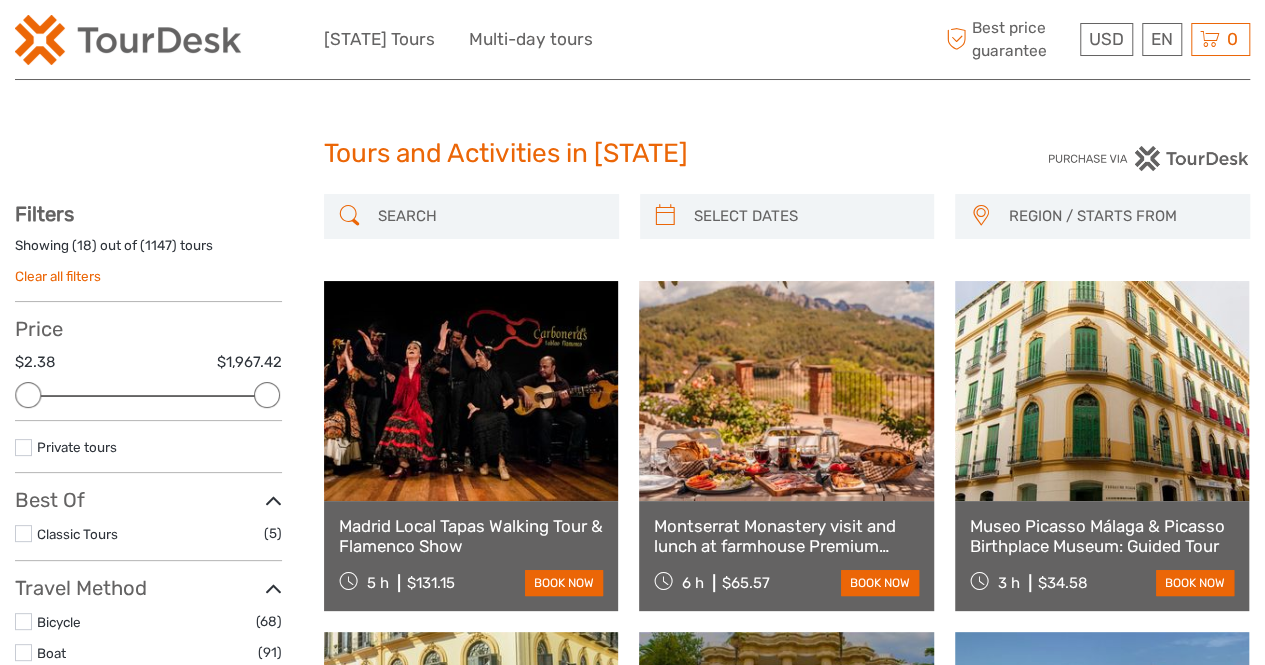 scroll, scrollTop: 0, scrollLeft: 0, axis: both 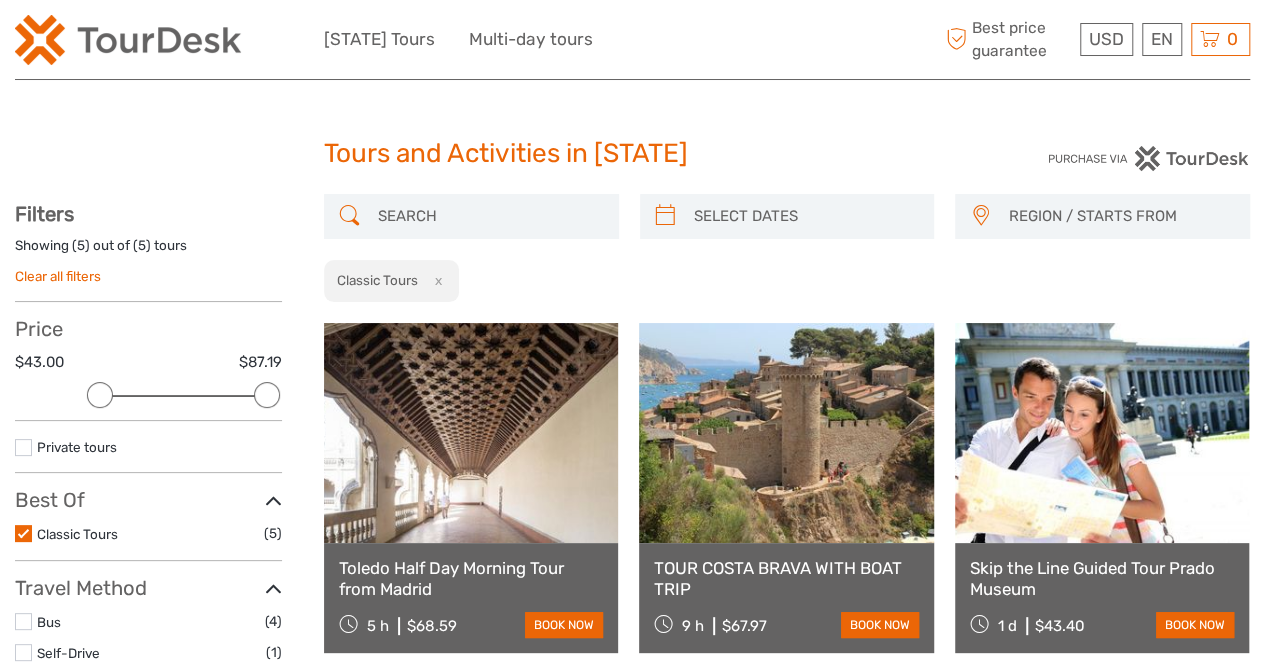 click at bounding box center [23, 533] 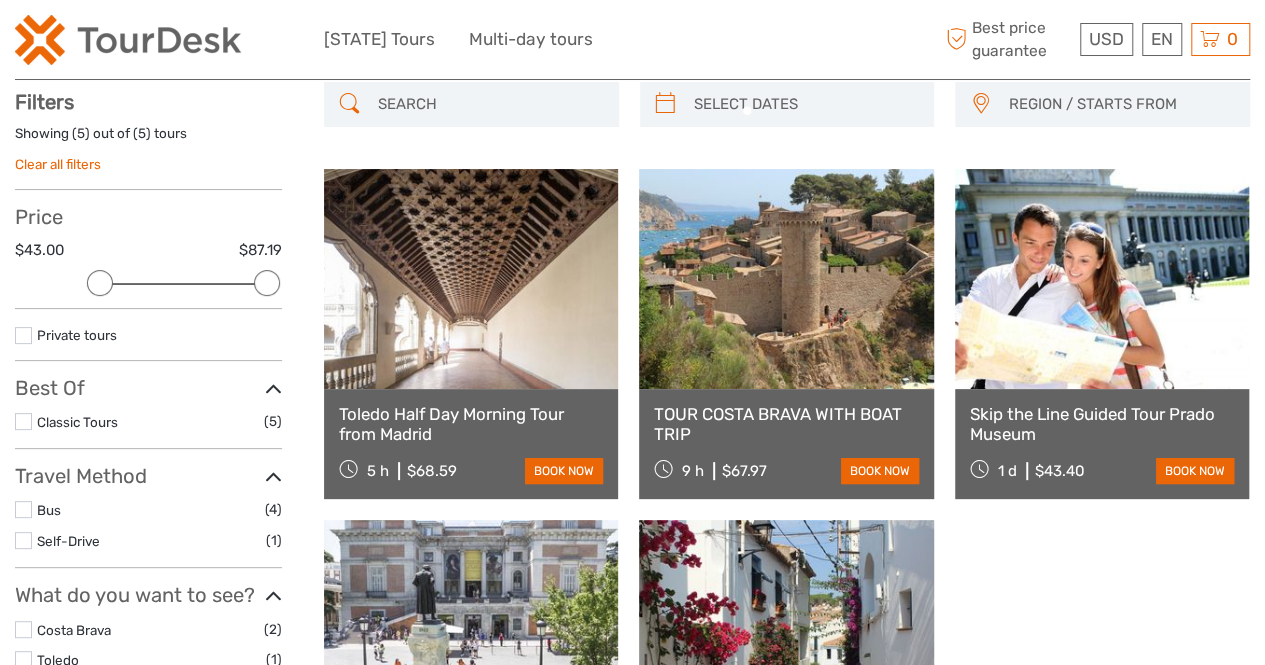 scroll, scrollTop: 113, scrollLeft: 0, axis: vertical 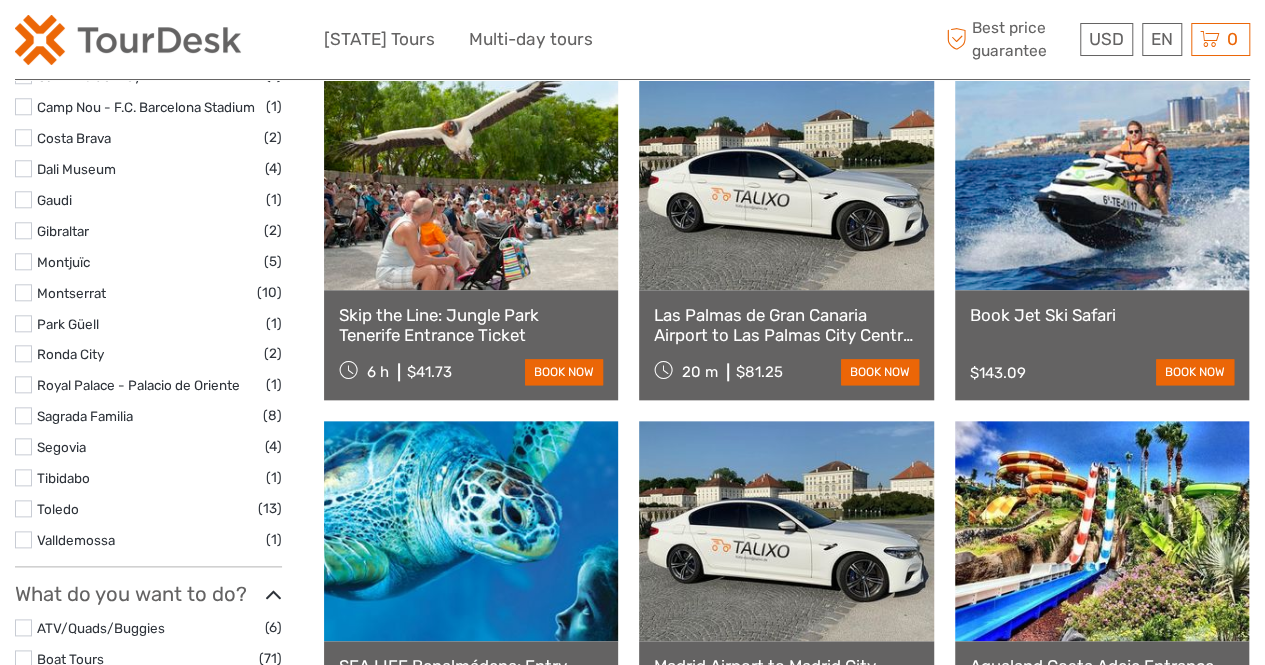 click at bounding box center (23, 292) 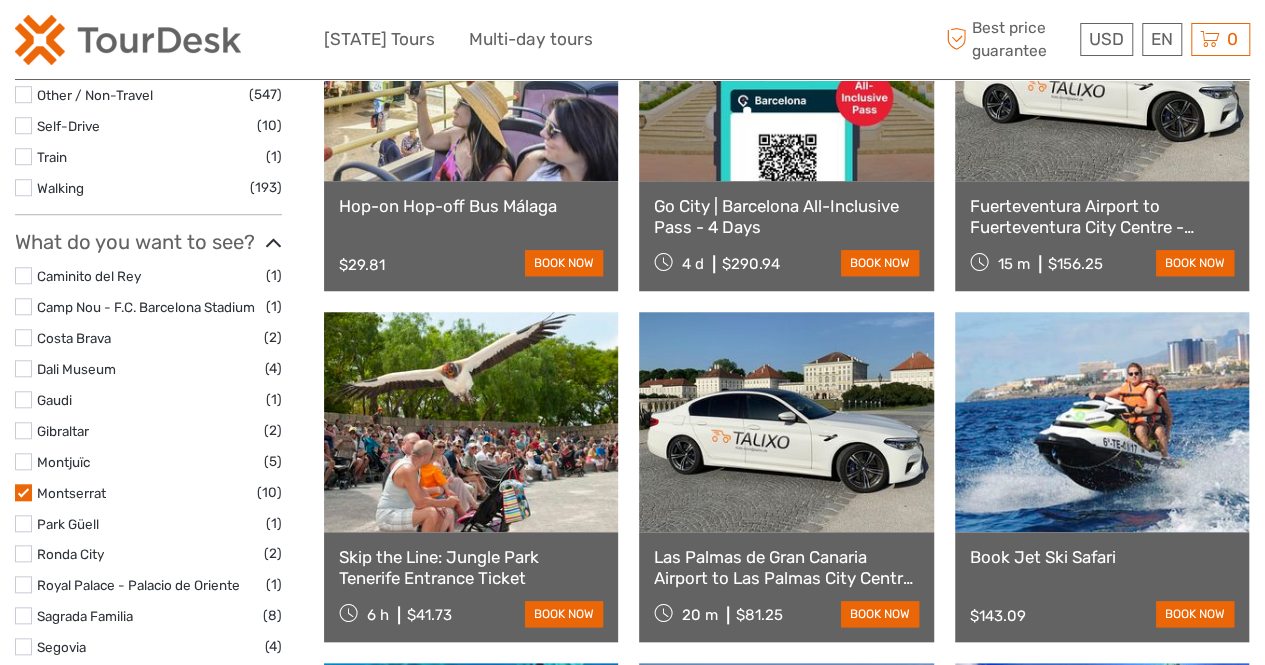 scroll, scrollTop: 1013, scrollLeft: 0, axis: vertical 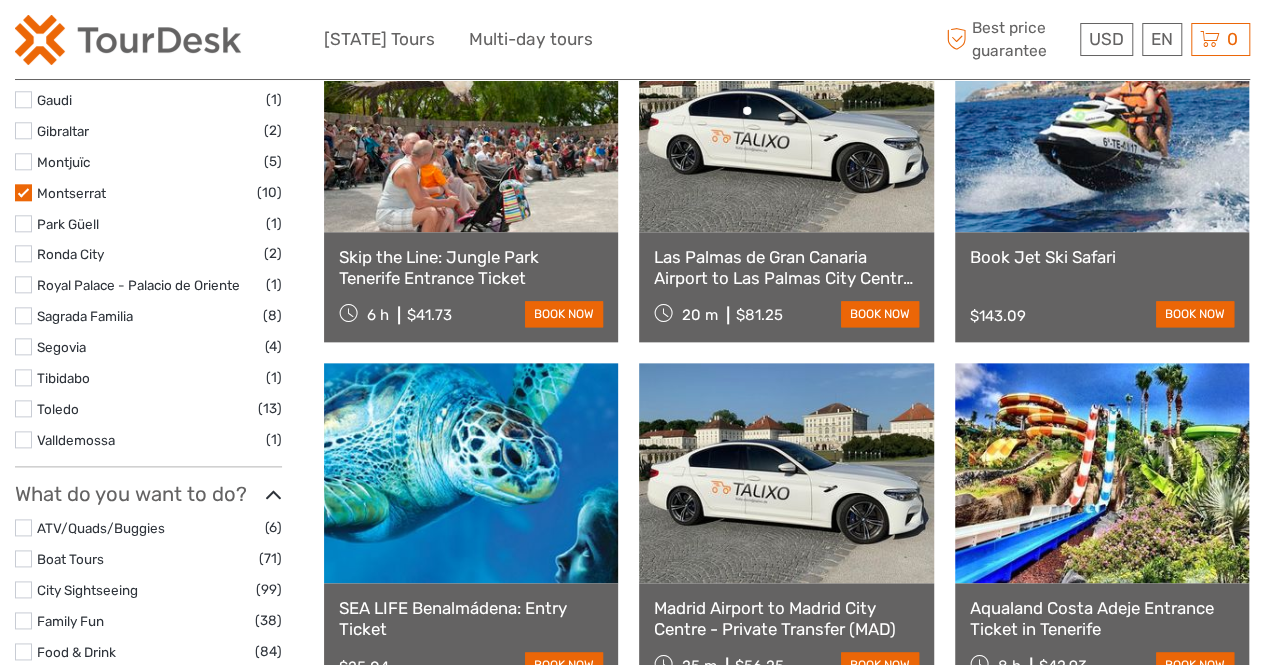 click at bounding box center (23, 346) 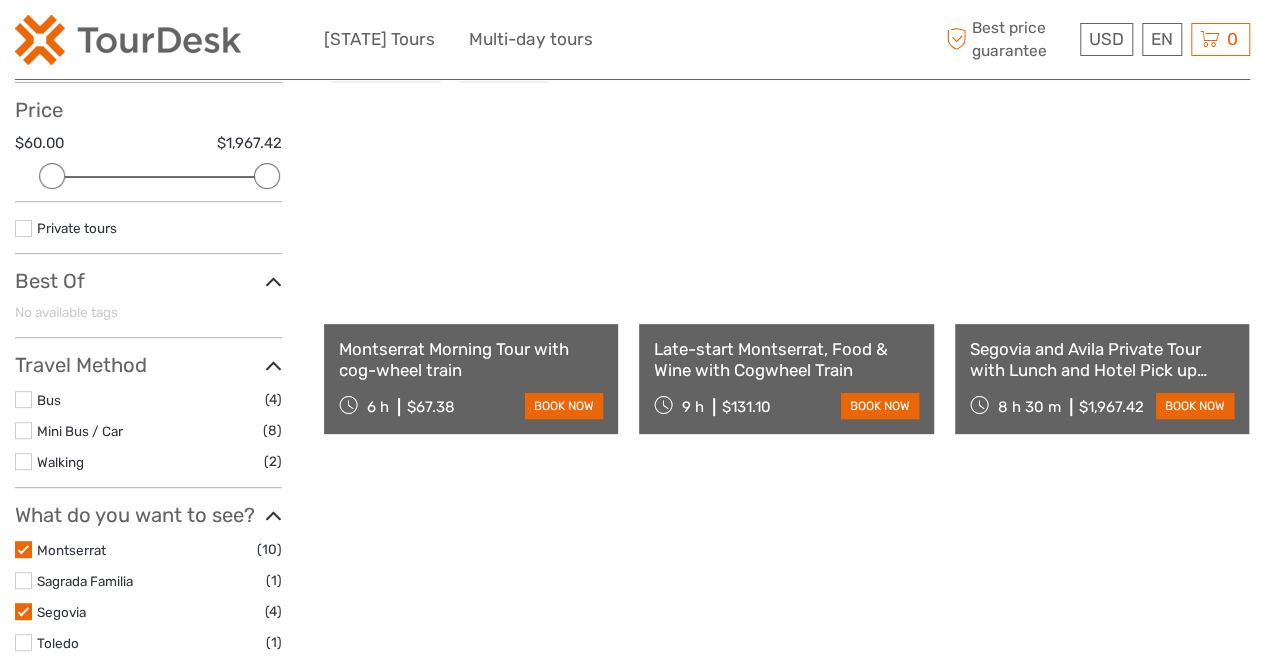 scroll, scrollTop: 102, scrollLeft: 0, axis: vertical 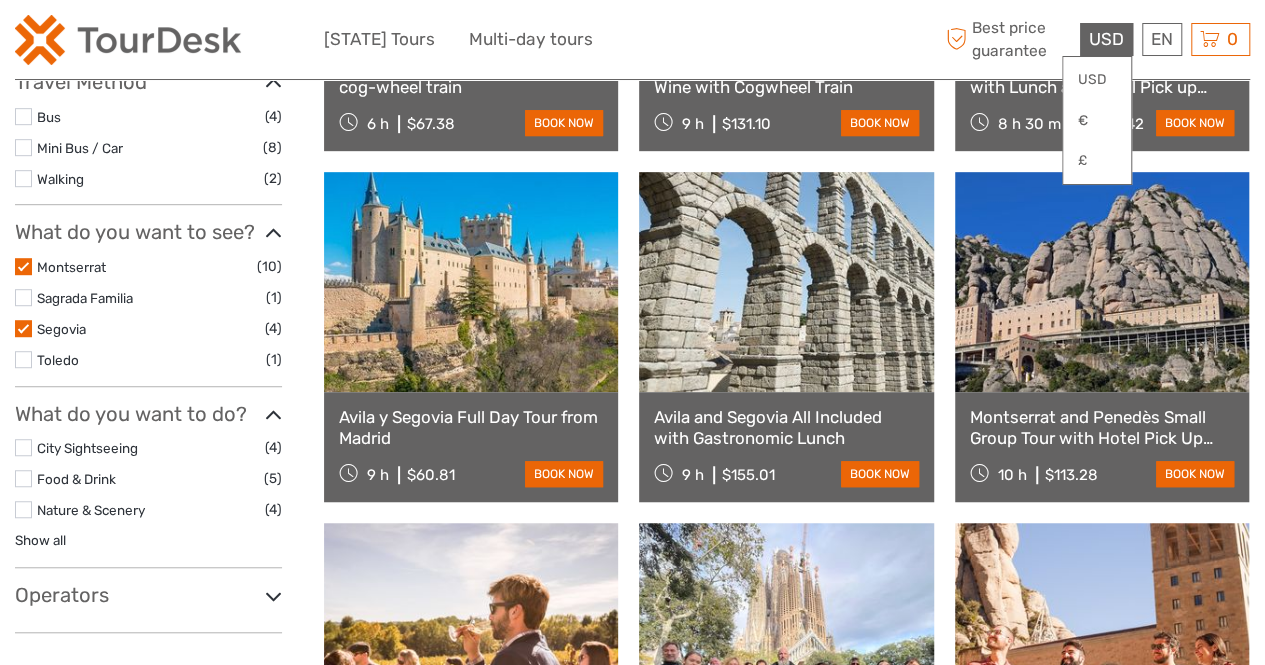 click on "USD" at bounding box center (1106, 39) 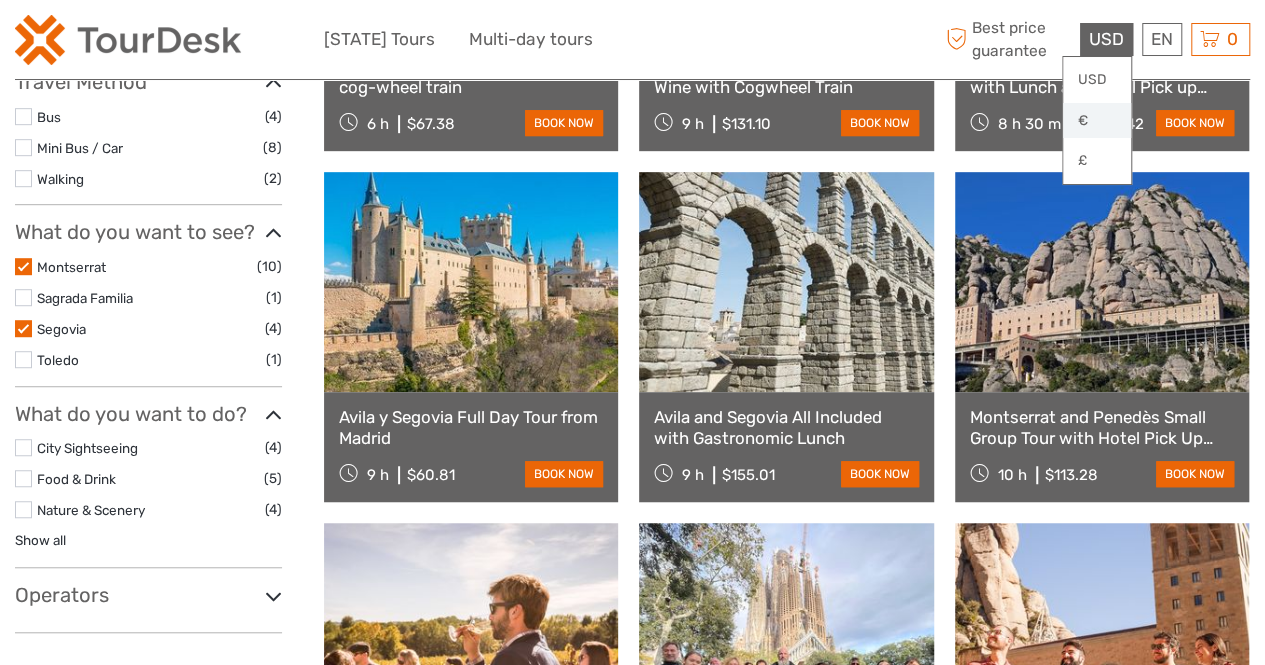 click on "€" at bounding box center [1097, 121] 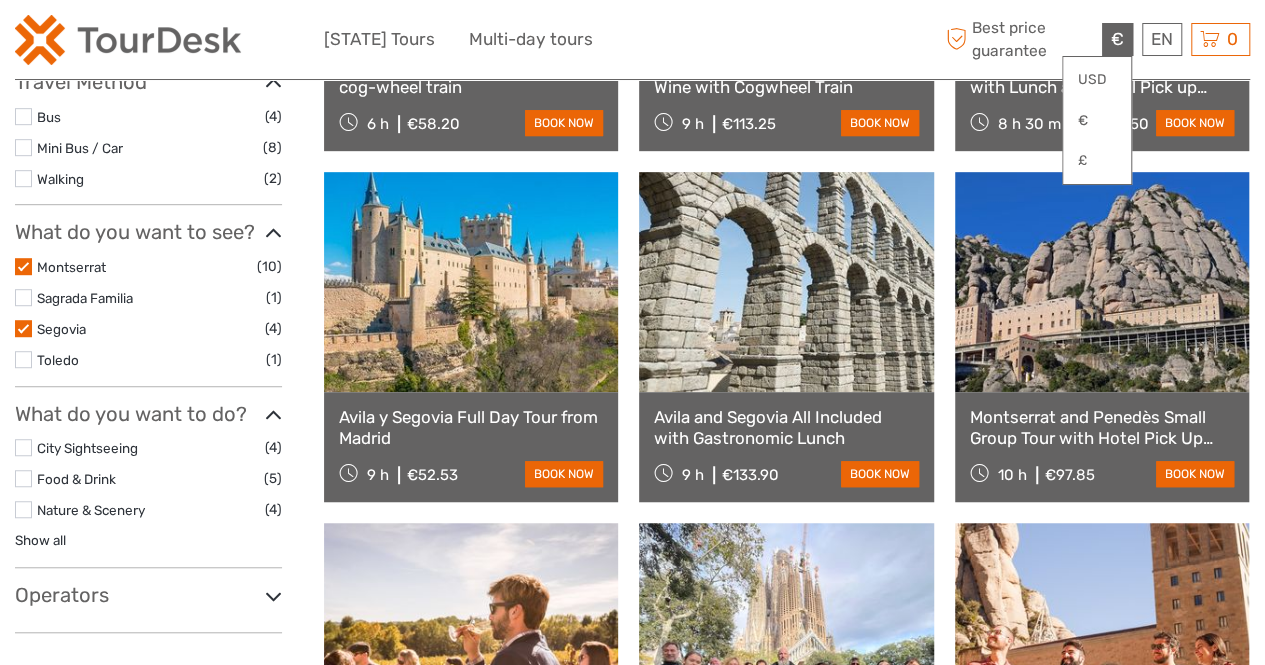 drag, startPoint x: 758, startPoint y: 426, endPoint x: 794, endPoint y: 34, distance: 393.6496 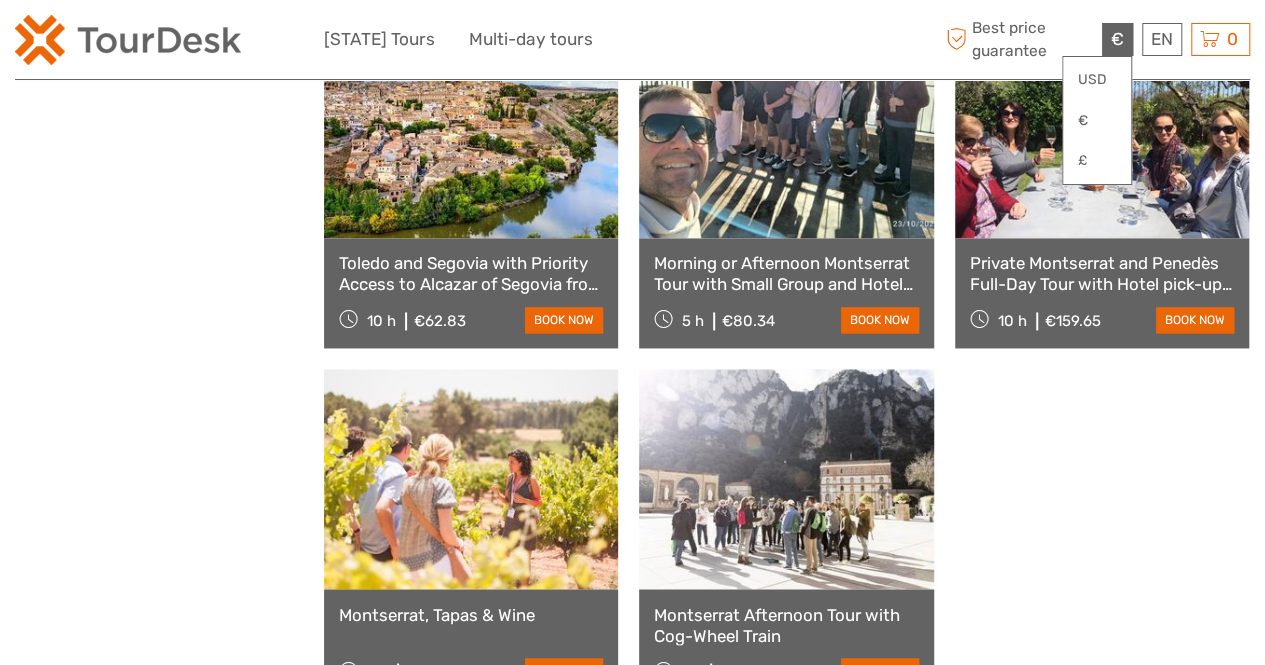 scroll, scrollTop: 1402, scrollLeft: 0, axis: vertical 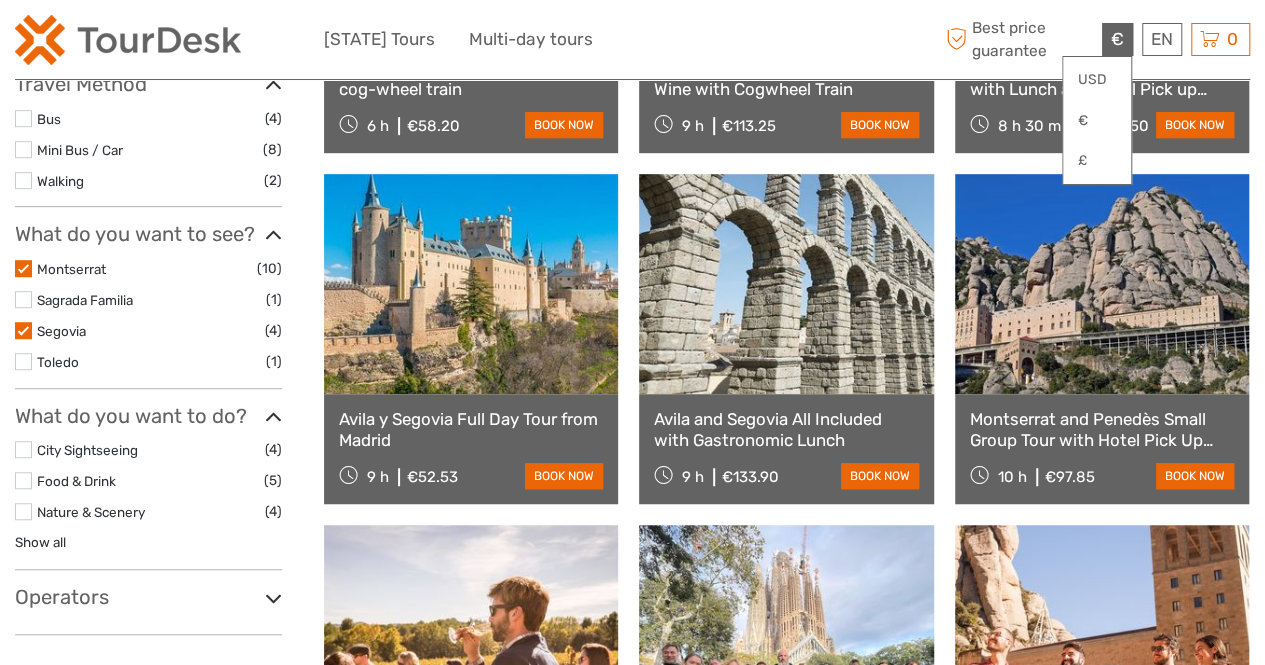 click at bounding box center [23, 361] 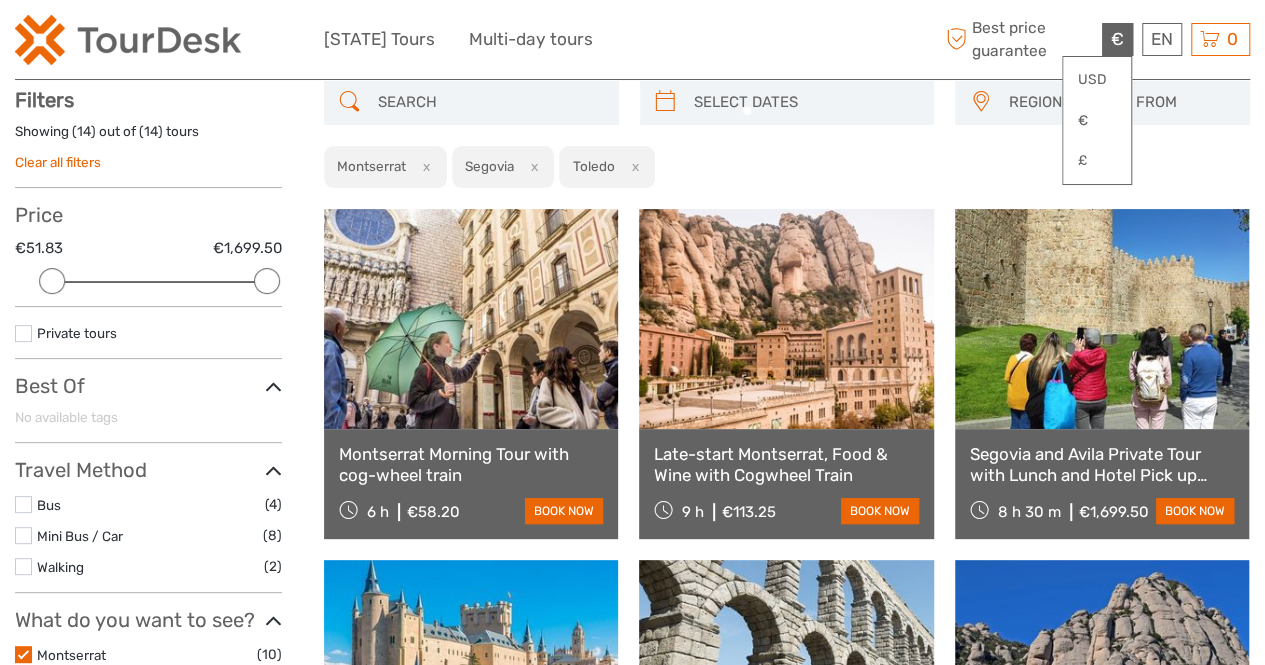 scroll, scrollTop: 113, scrollLeft: 0, axis: vertical 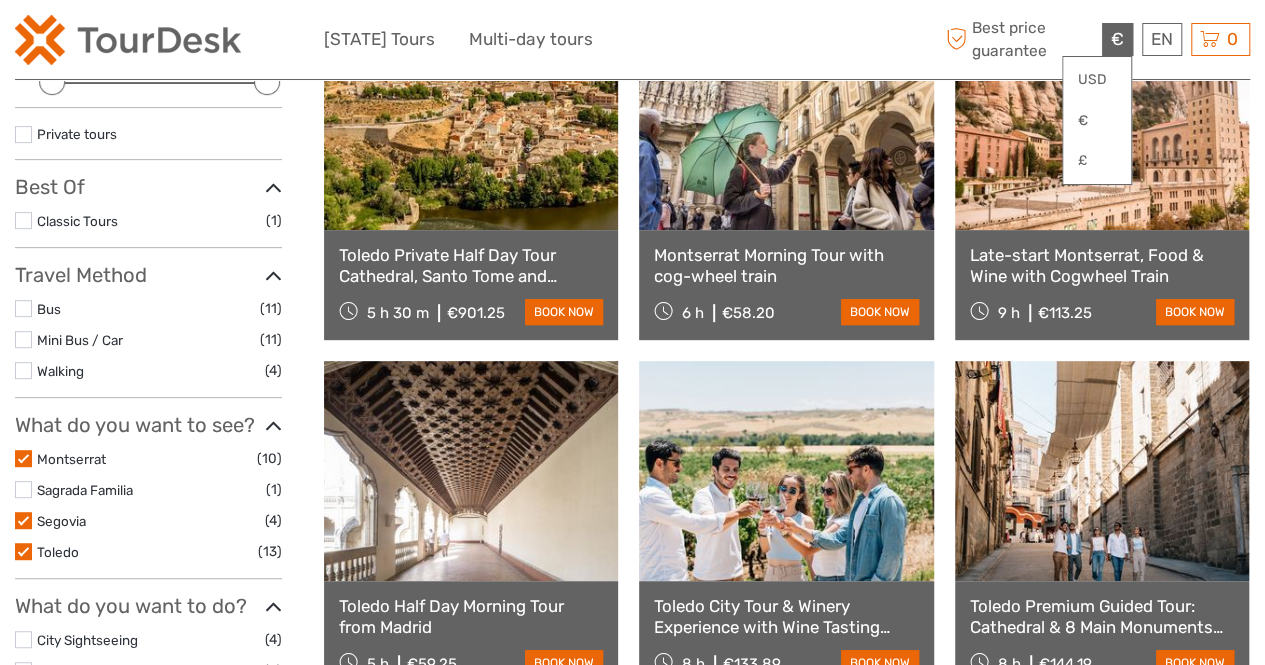 click at bounding box center [23, 458] 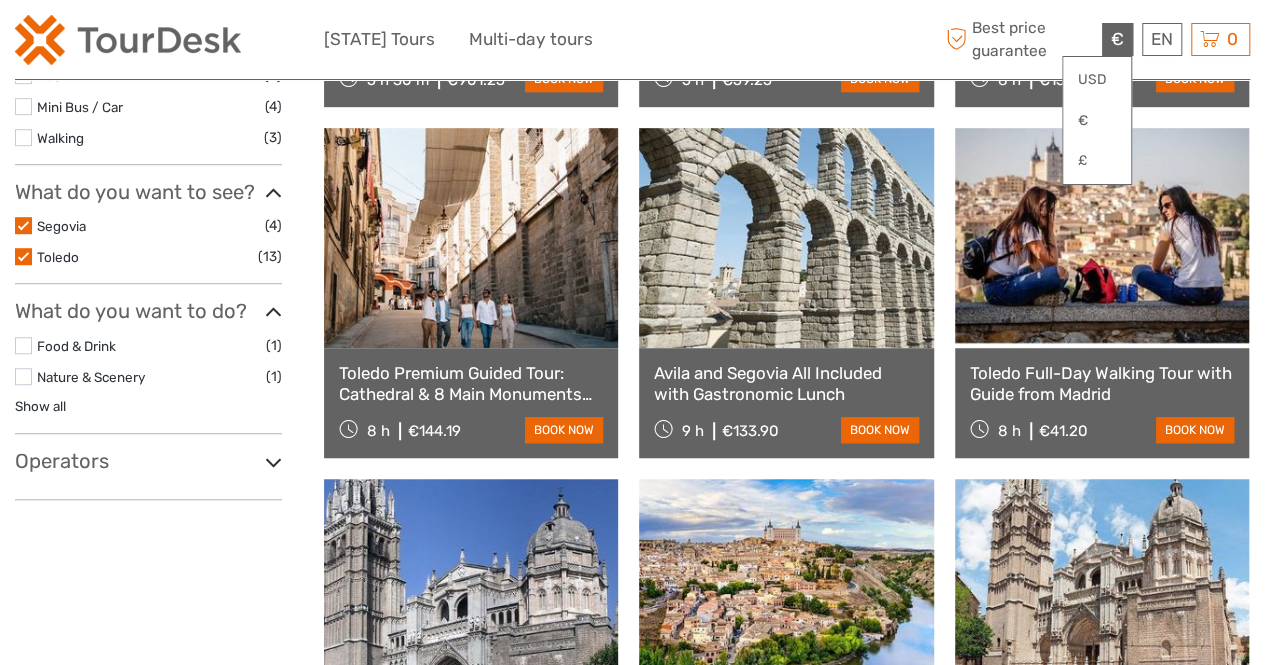 scroll, scrollTop: 413, scrollLeft: 0, axis: vertical 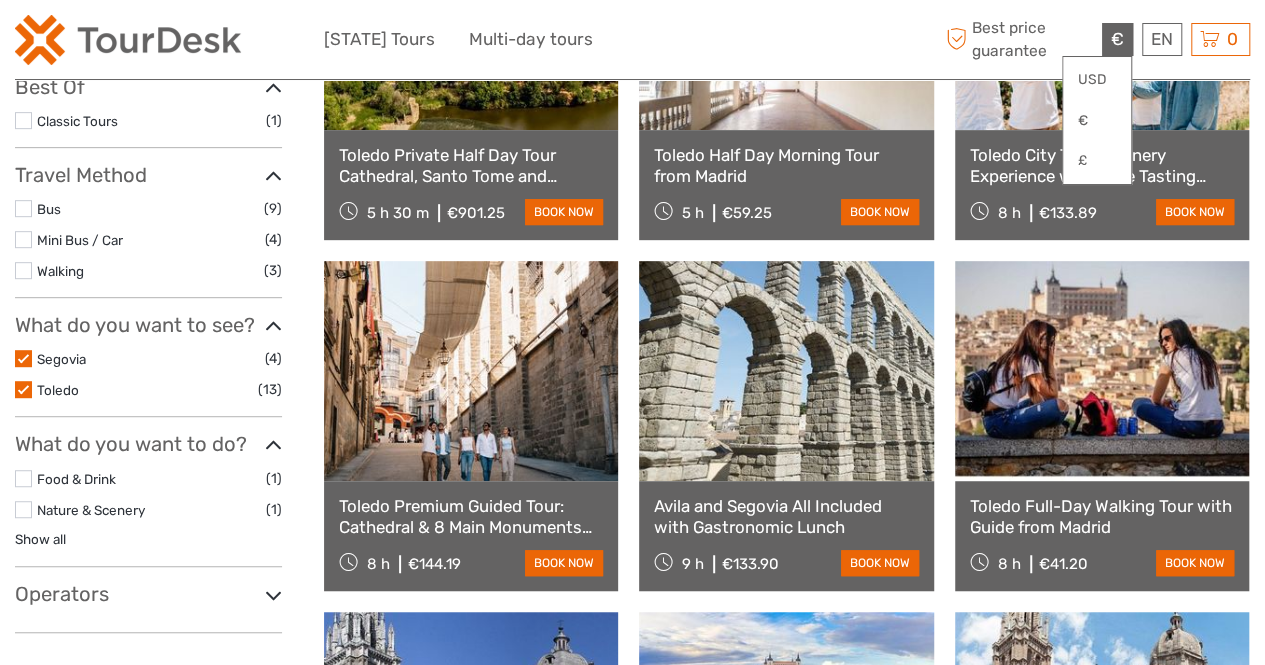 click at bounding box center [23, 358] 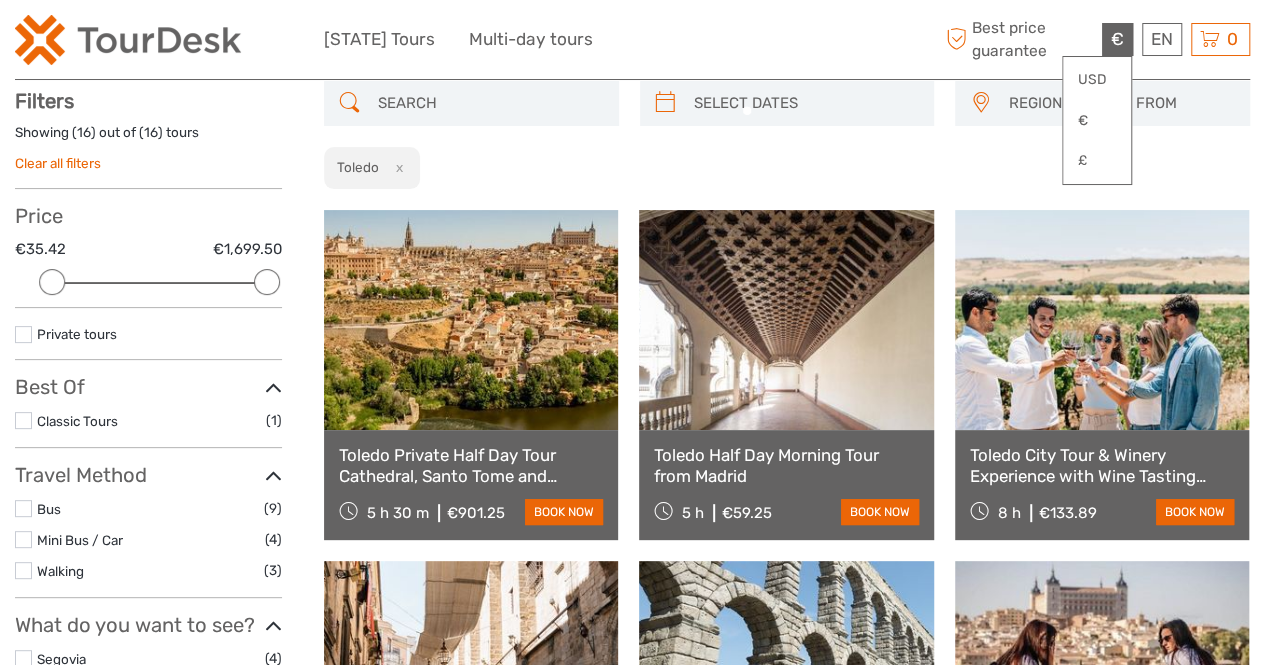scroll, scrollTop: 313, scrollLeft: 0, axis: vertical 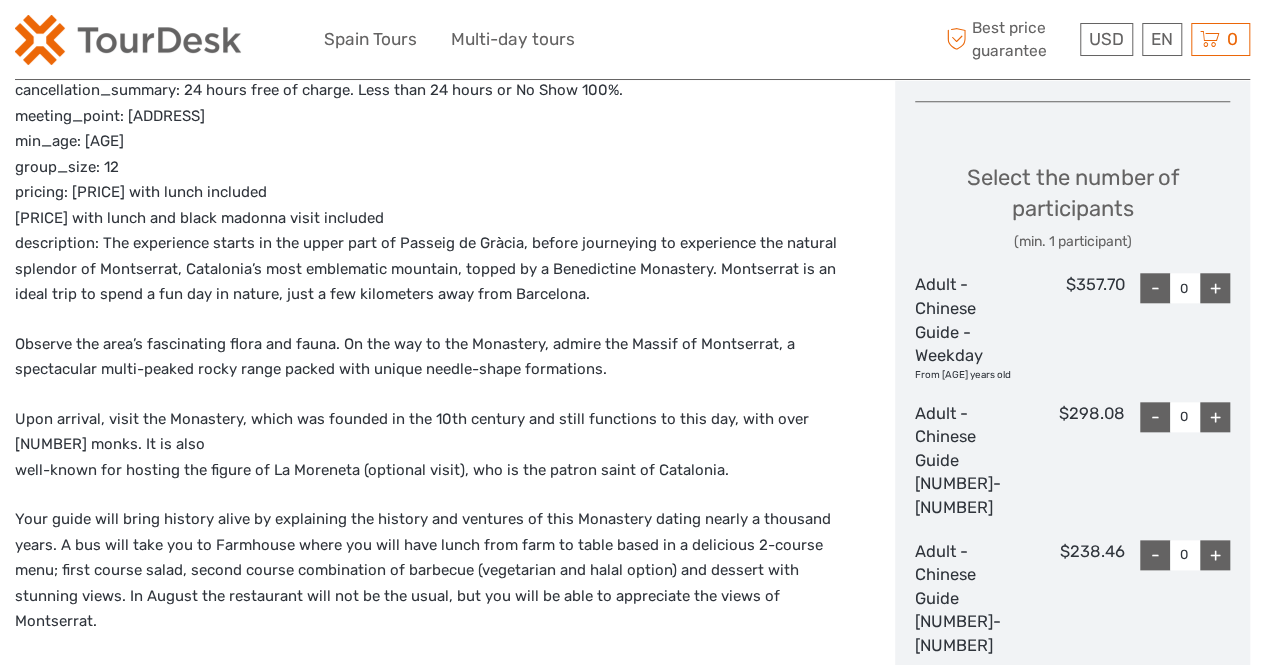 click on "USD
USD
€
£
EN
English
Español
Deutsch
Spain Tours
Multi-day tours
More
Best price guarantee" at bounding box center [633, 39] 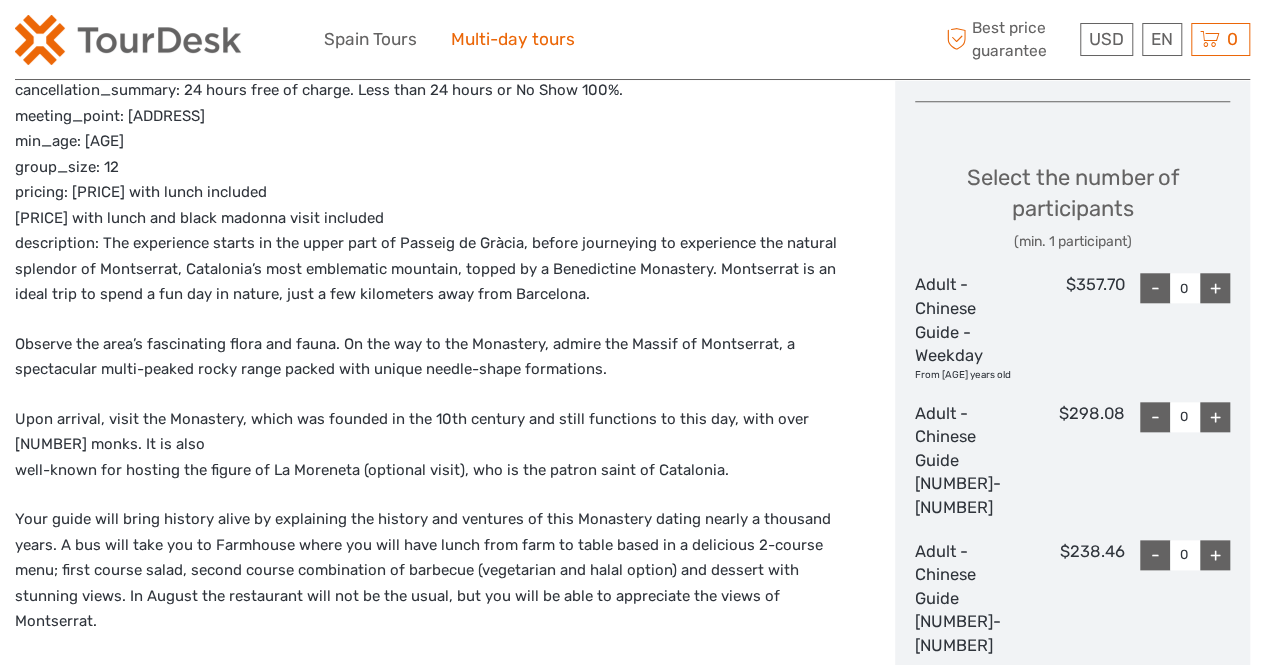 click on "Multi-day tours" at bounding box center [513, 39] 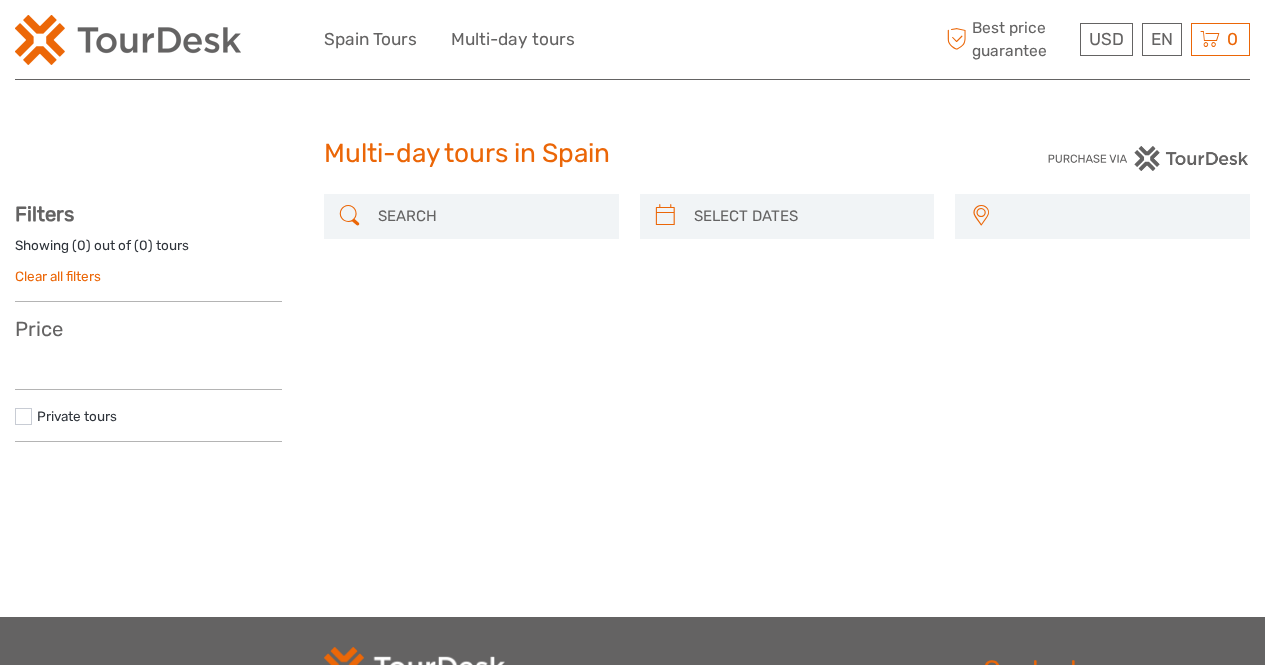 select 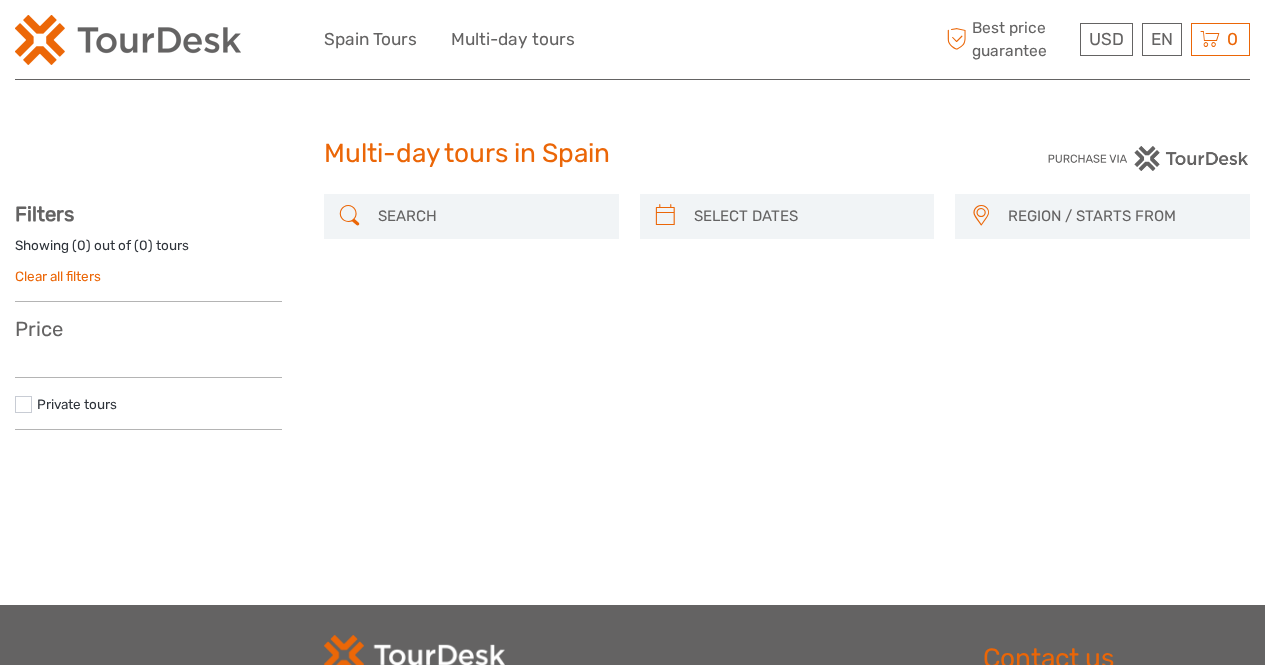 scroll, scrollTop: 0, scrollLeft: 0, axis: both 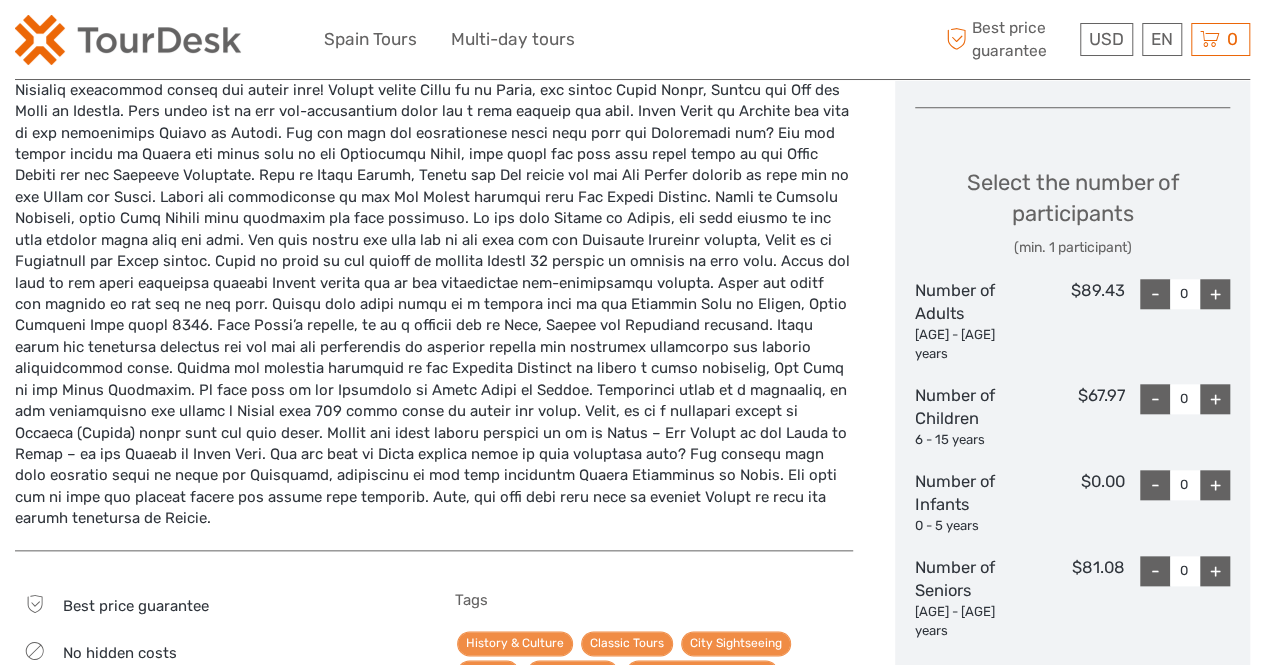 click on "+" at bounding box center (1215, 294) 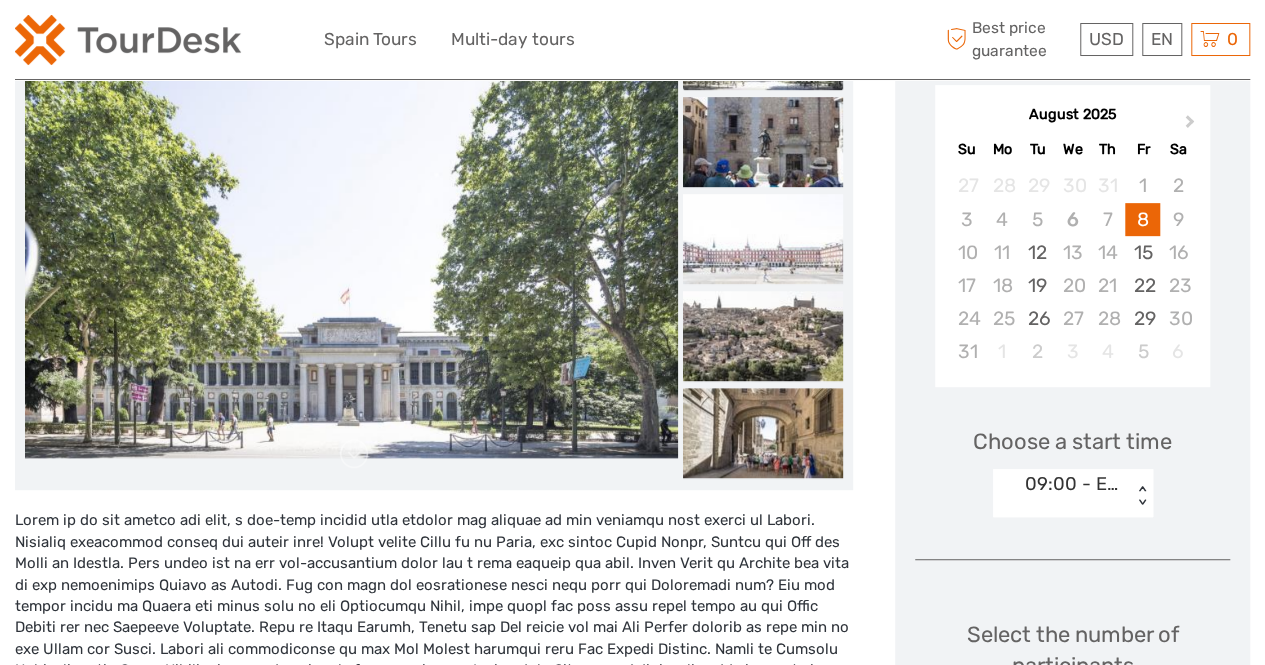 scroll, scrollTop: 100, scrollLeft: 0, axis: vertical 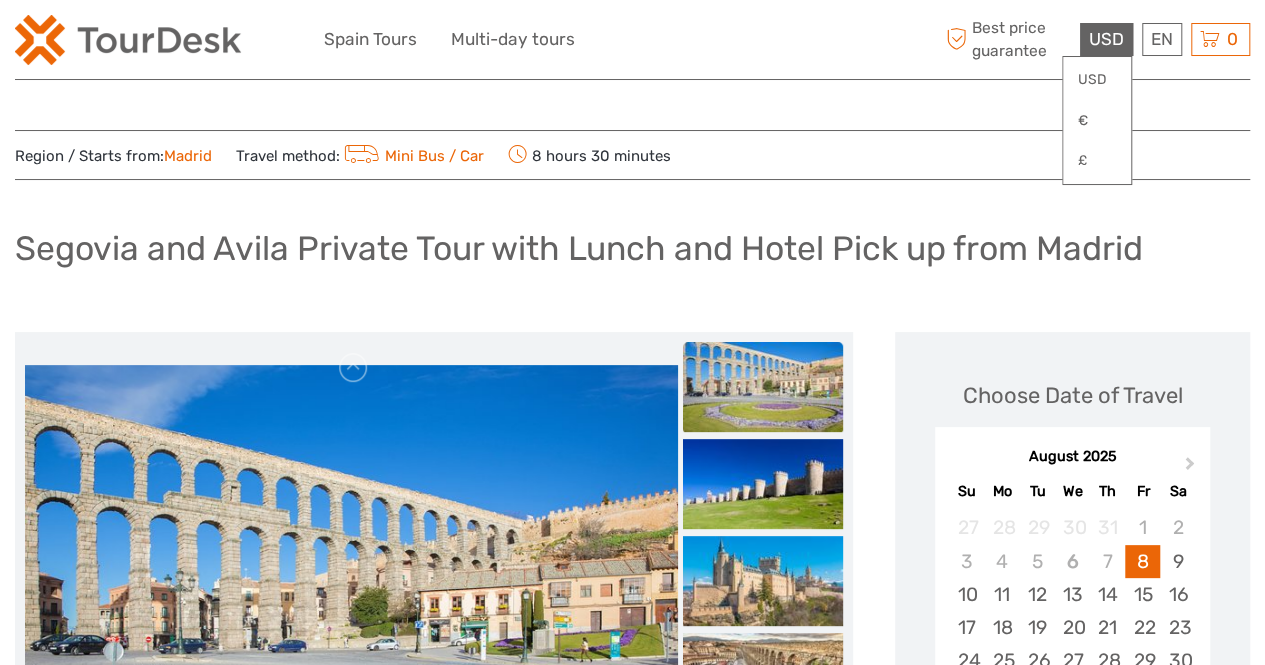 click on "USD" at bounding box center [1106, 39] 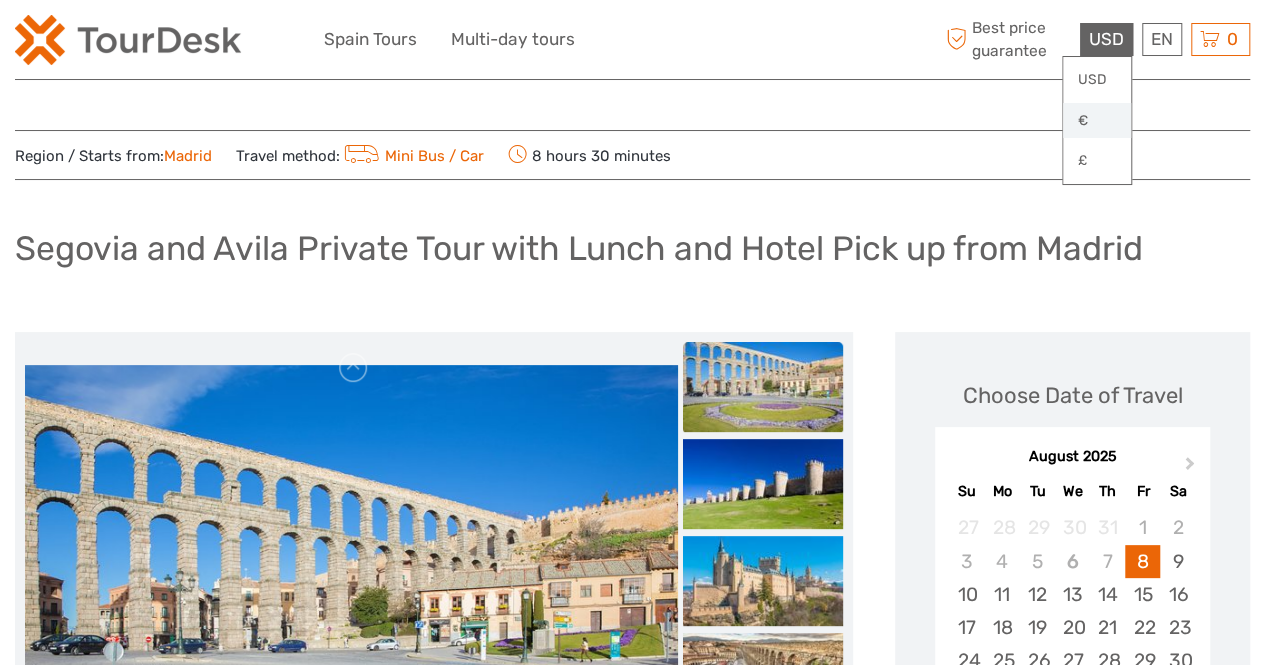 scroll, scrollTop: 0, scrollLeft: 0, axis: both 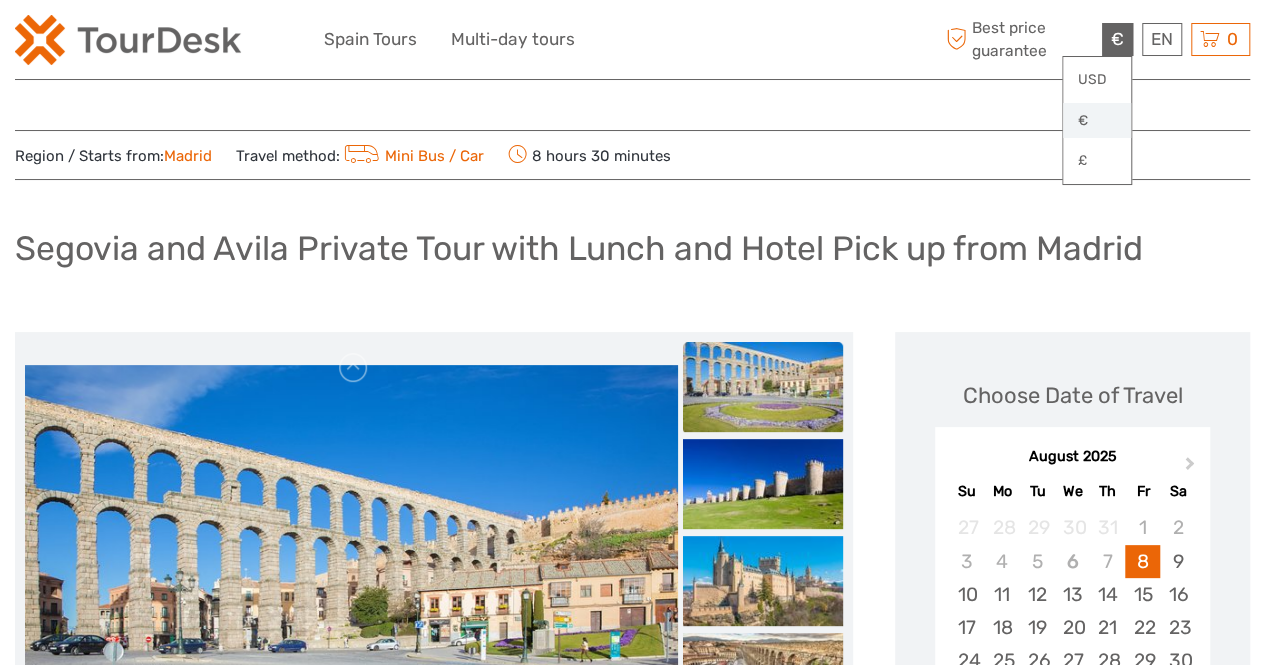 click on "€" at bounding box center [1097, 121] 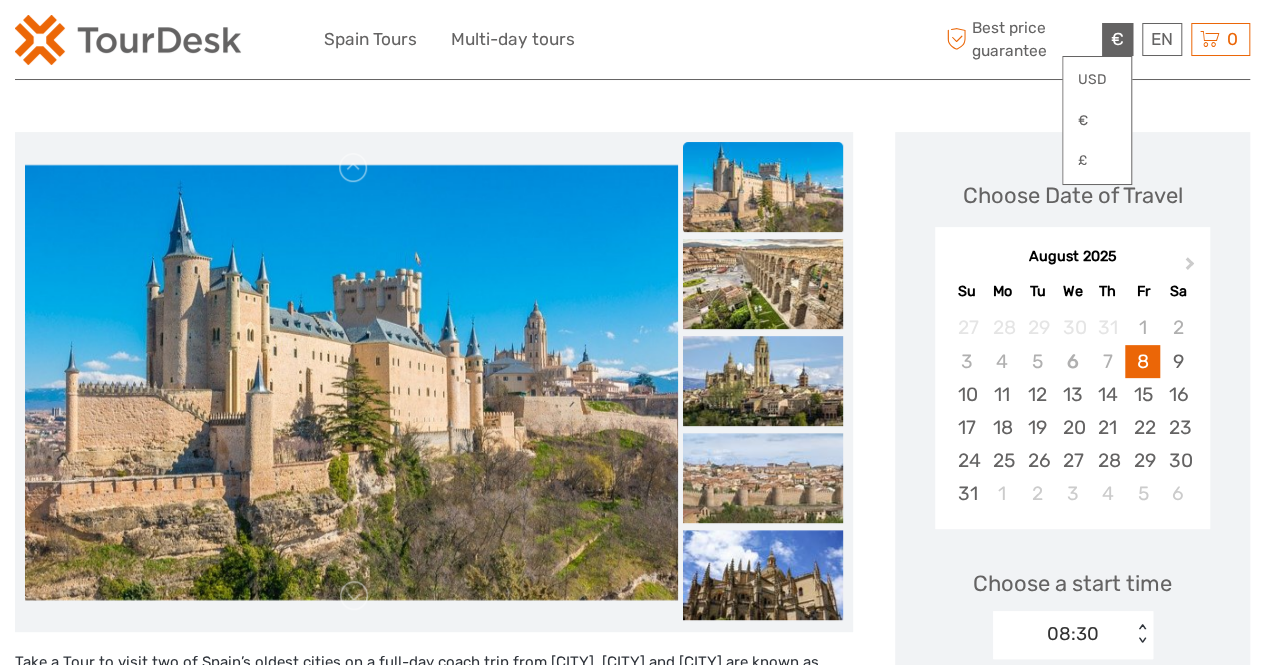 scroll, scrollTop: 100, scrollLeft: 0, axis: vertical 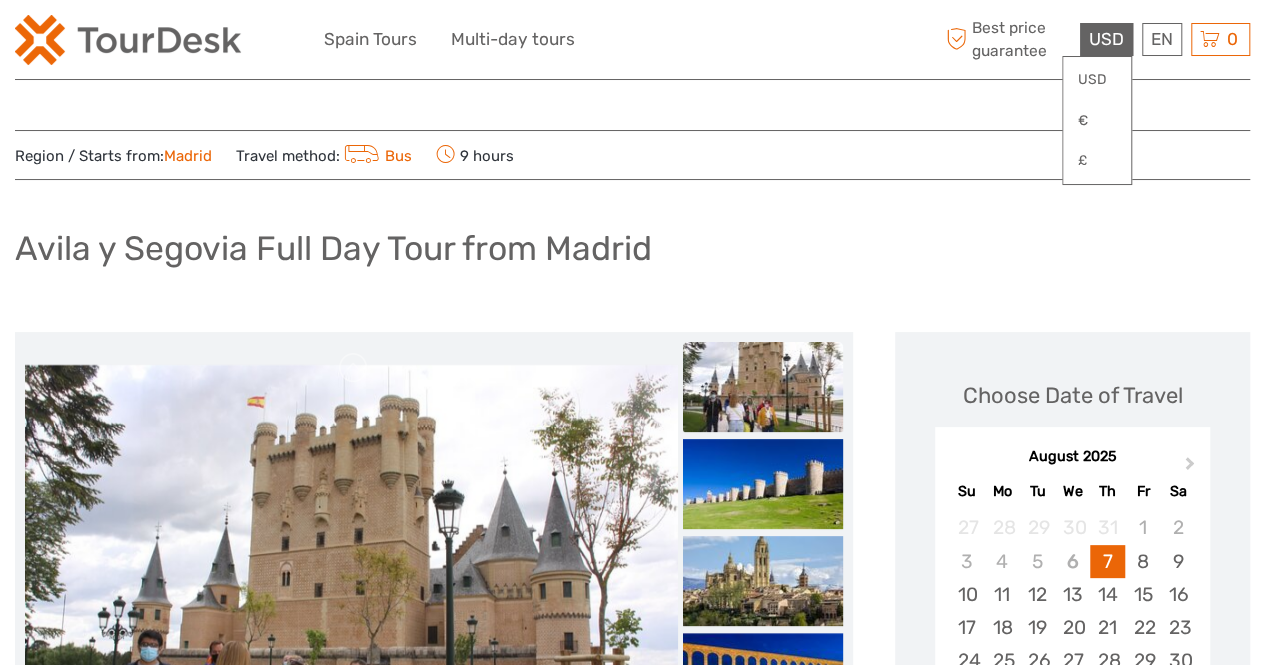 click on "USD" at bounding box center (1106, 39) 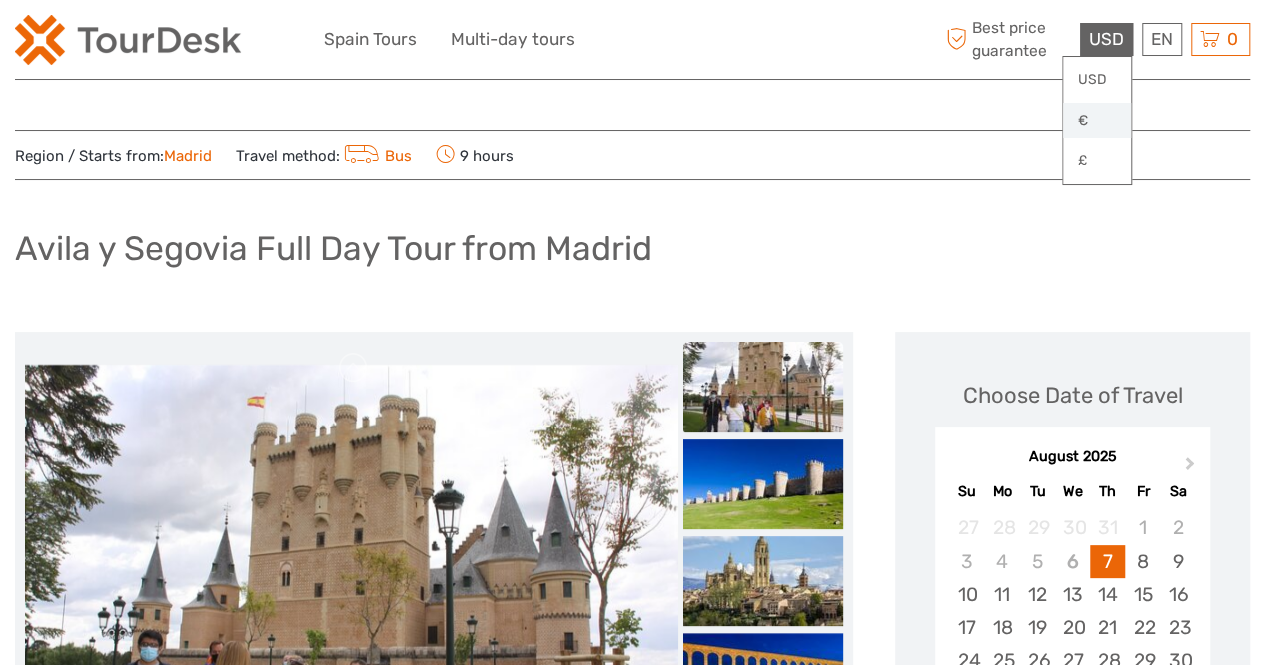 click on "€" at bounding box center (1097, 121) 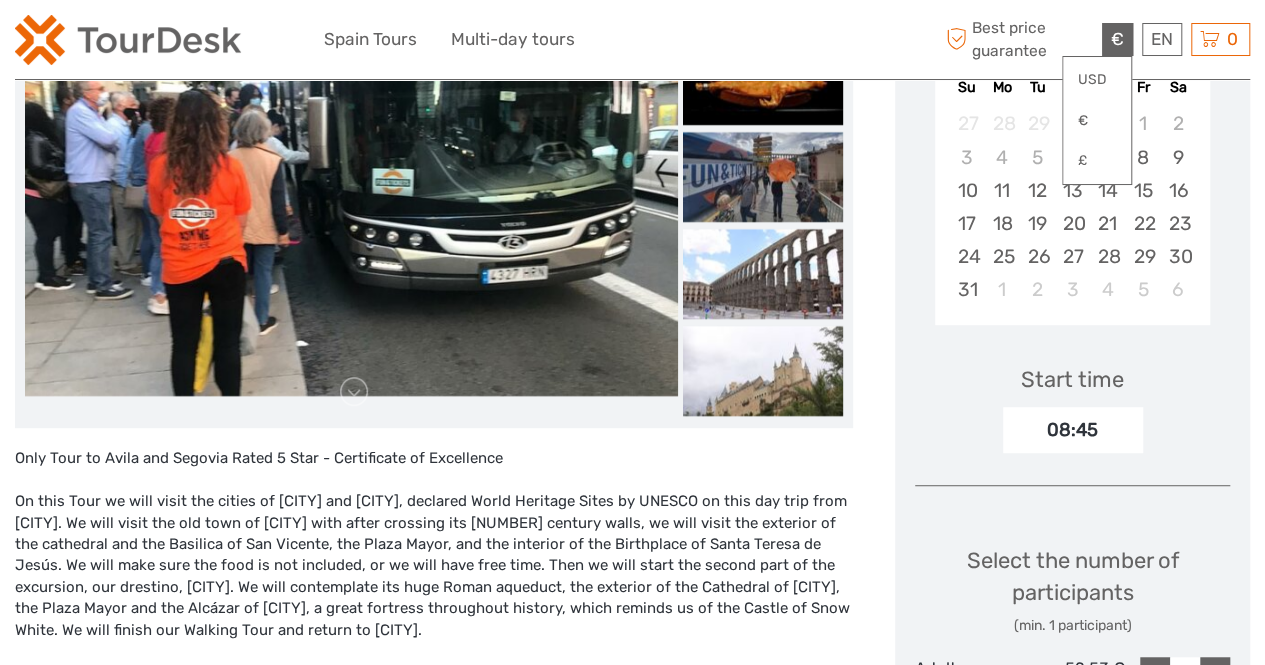 scroll, scrollTop: 394, scrollLeft: 0, axis: vertical 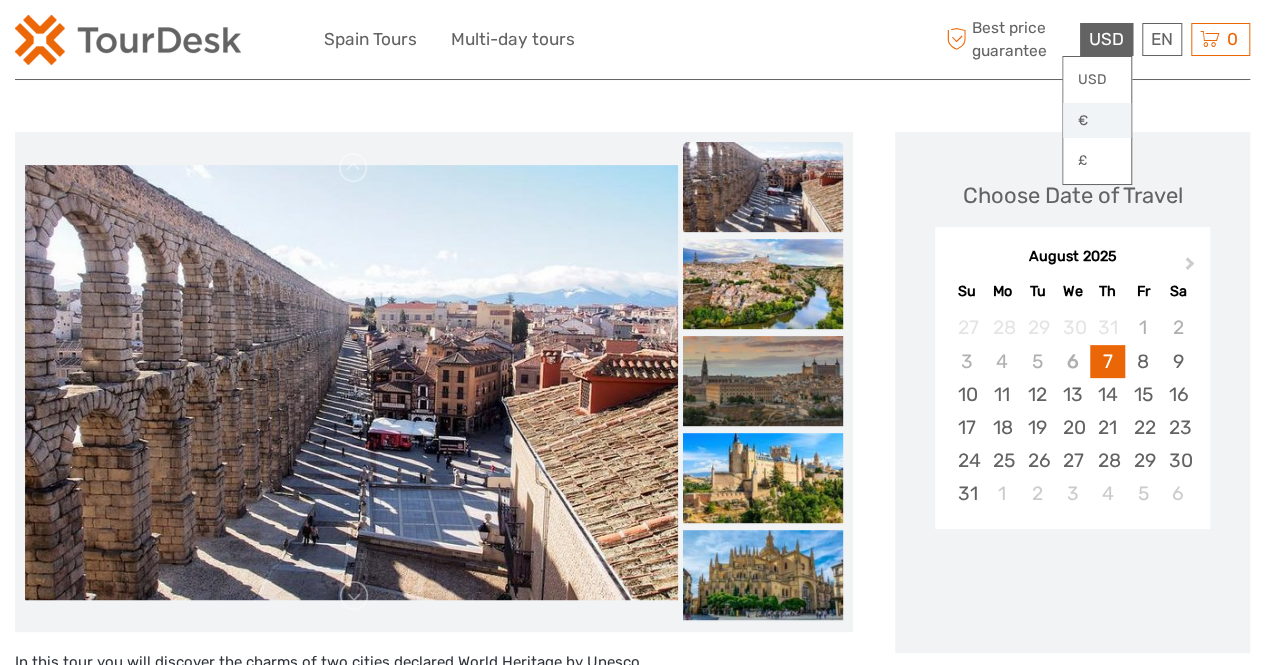 click on "€" at bounding box center [1097, 121] 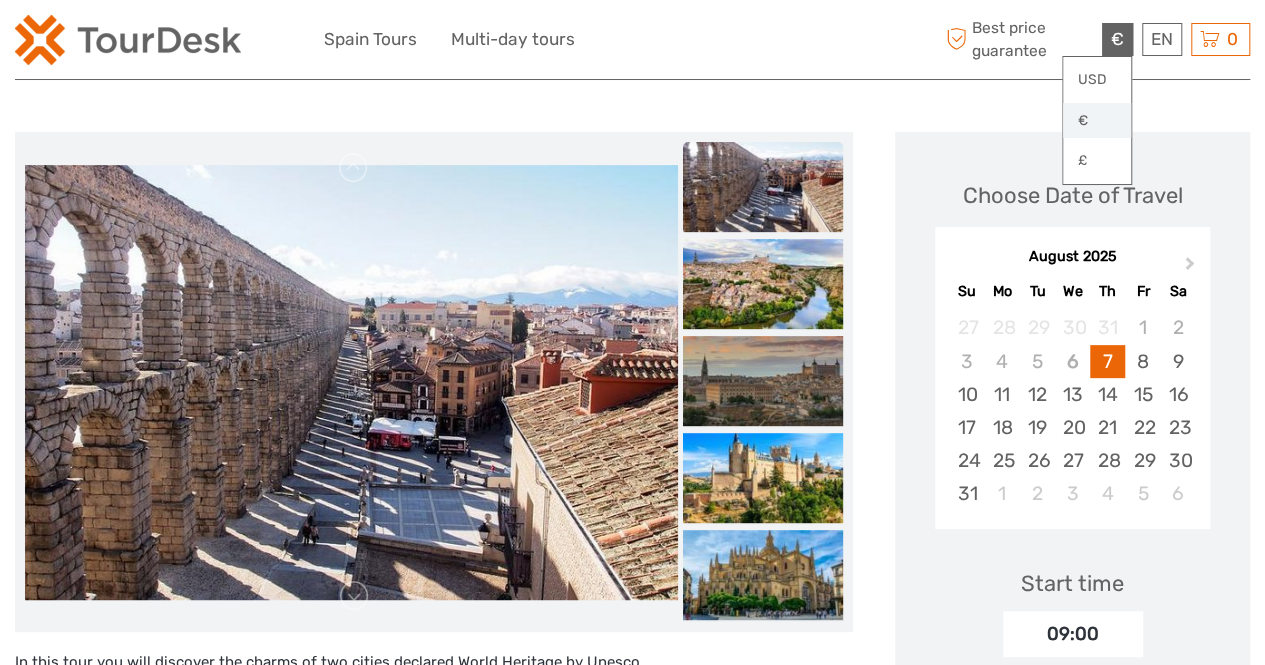 scroll, scrollTop: 0, scrollLeft: 0, axis: both 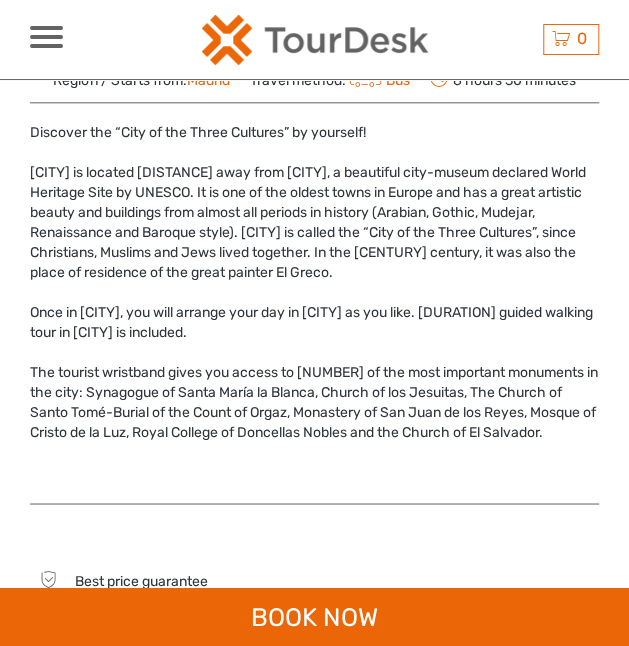 drag, startPoint x: 35, startPoint y: 323, endPoint x: 34, endPoint y: 334, distance: 11.045361 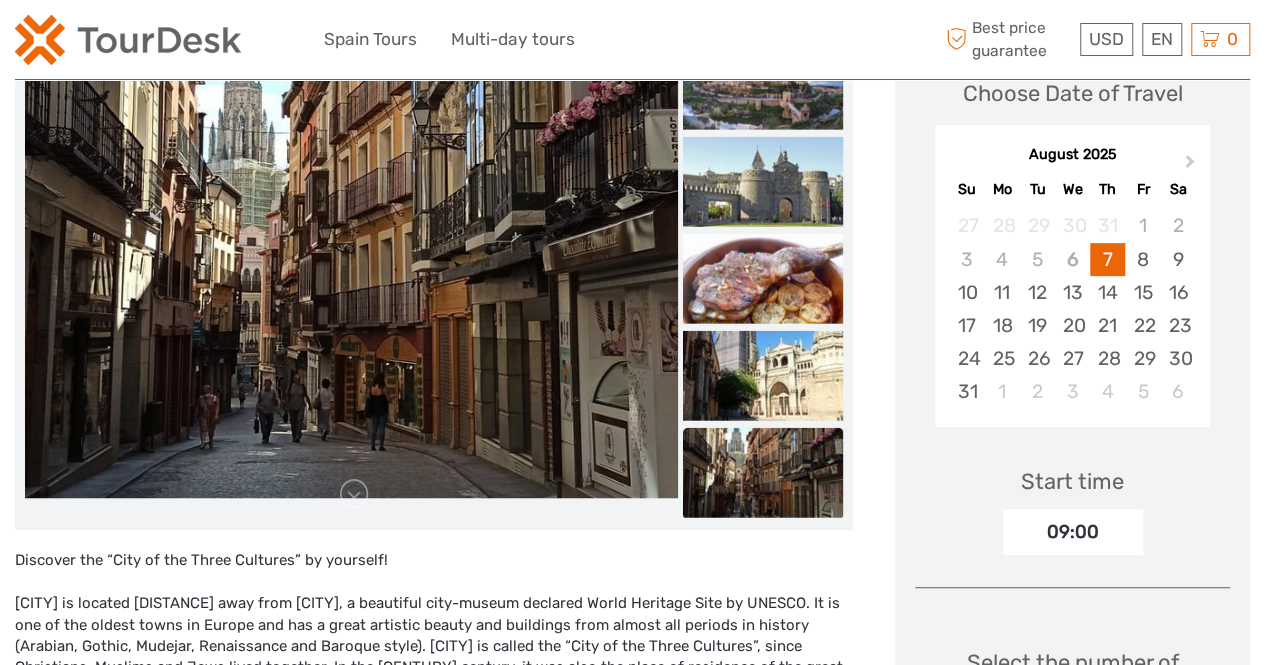 scroll, scrollTop: 0, scrollLeft: 0, axis: both 